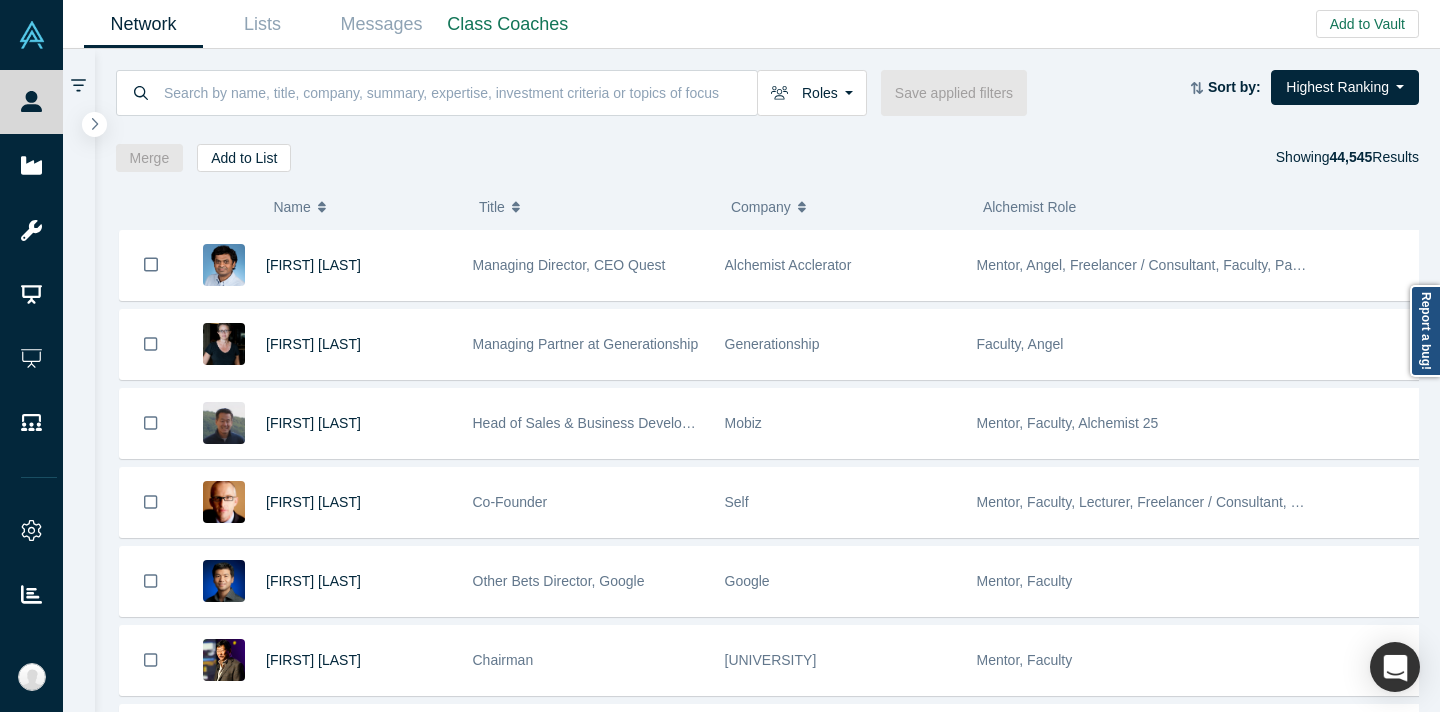 scroll, scrollTop: 0, scrollLeft: 0, axis: both 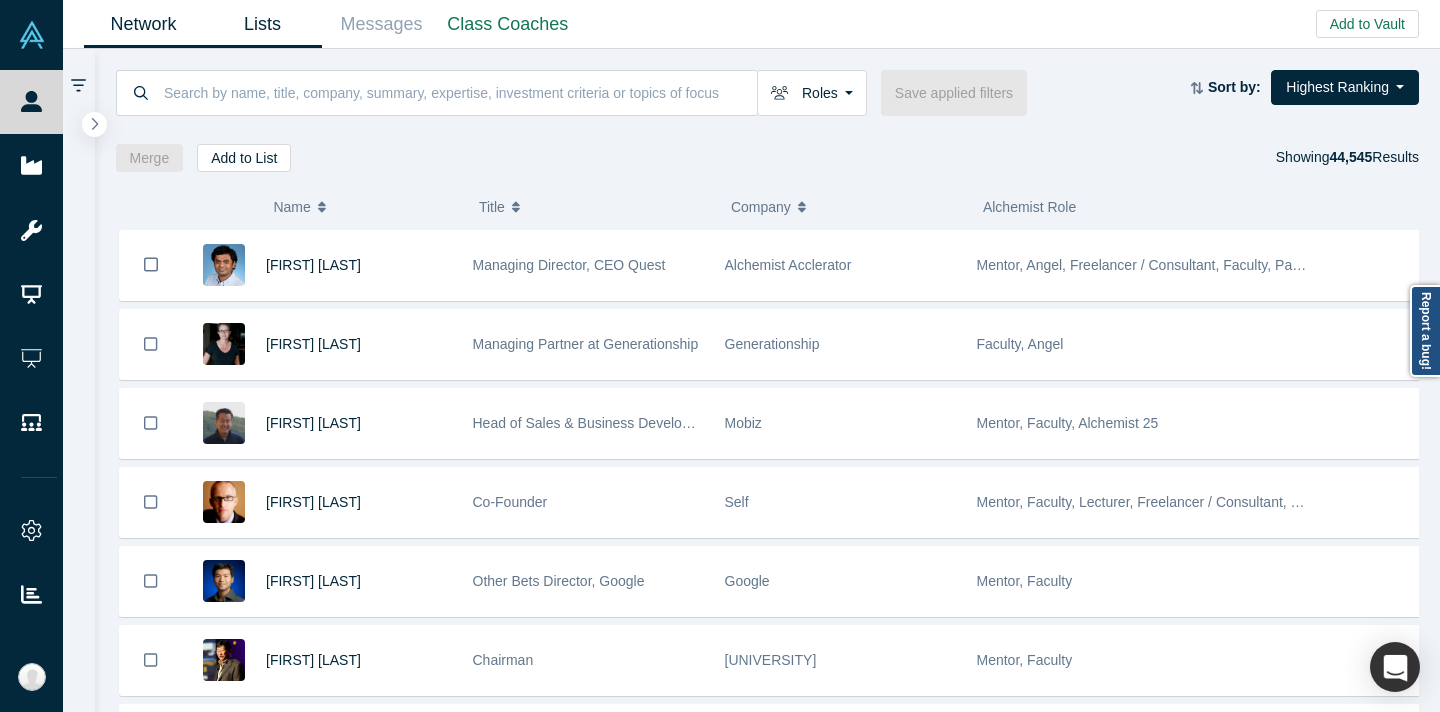 click on "Lists" at bounding box center [262, 24] 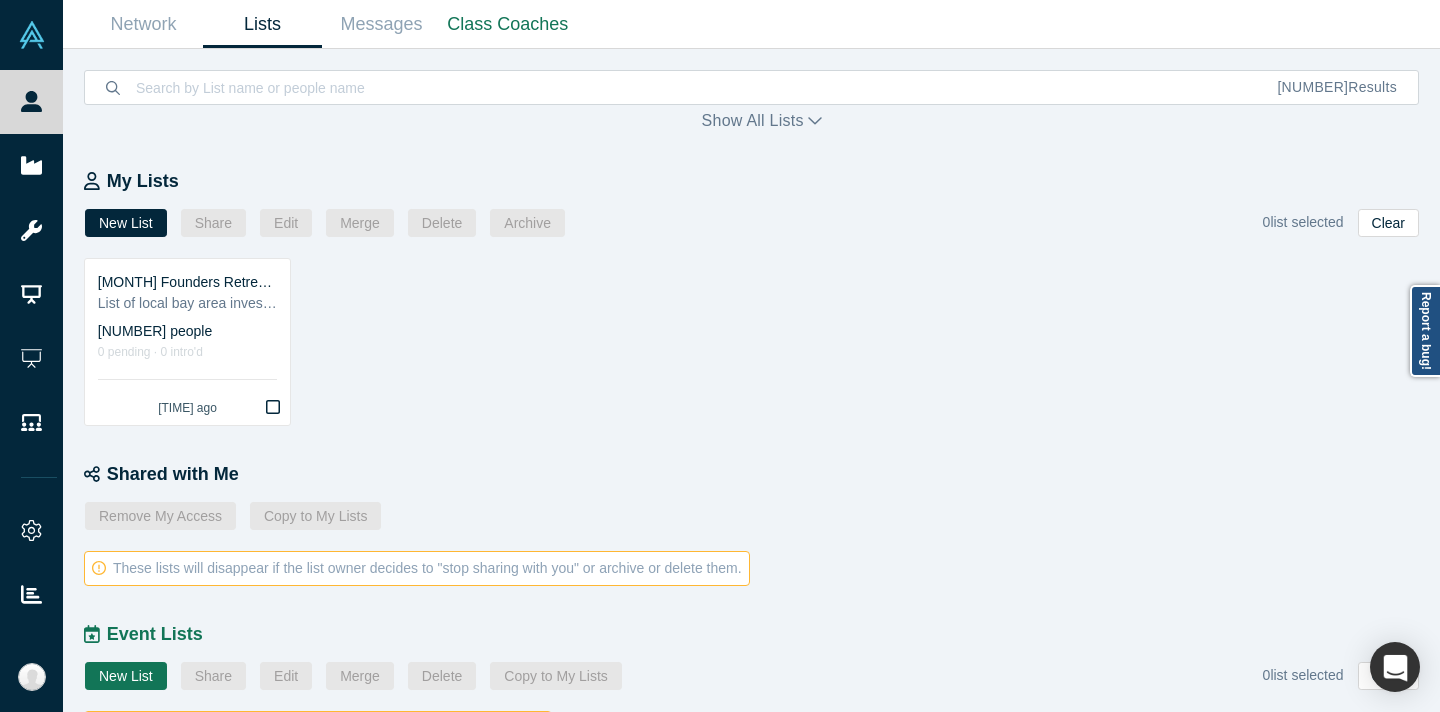 scroll, scrollTop: 322, scrollLeft: 0, axis: vertical 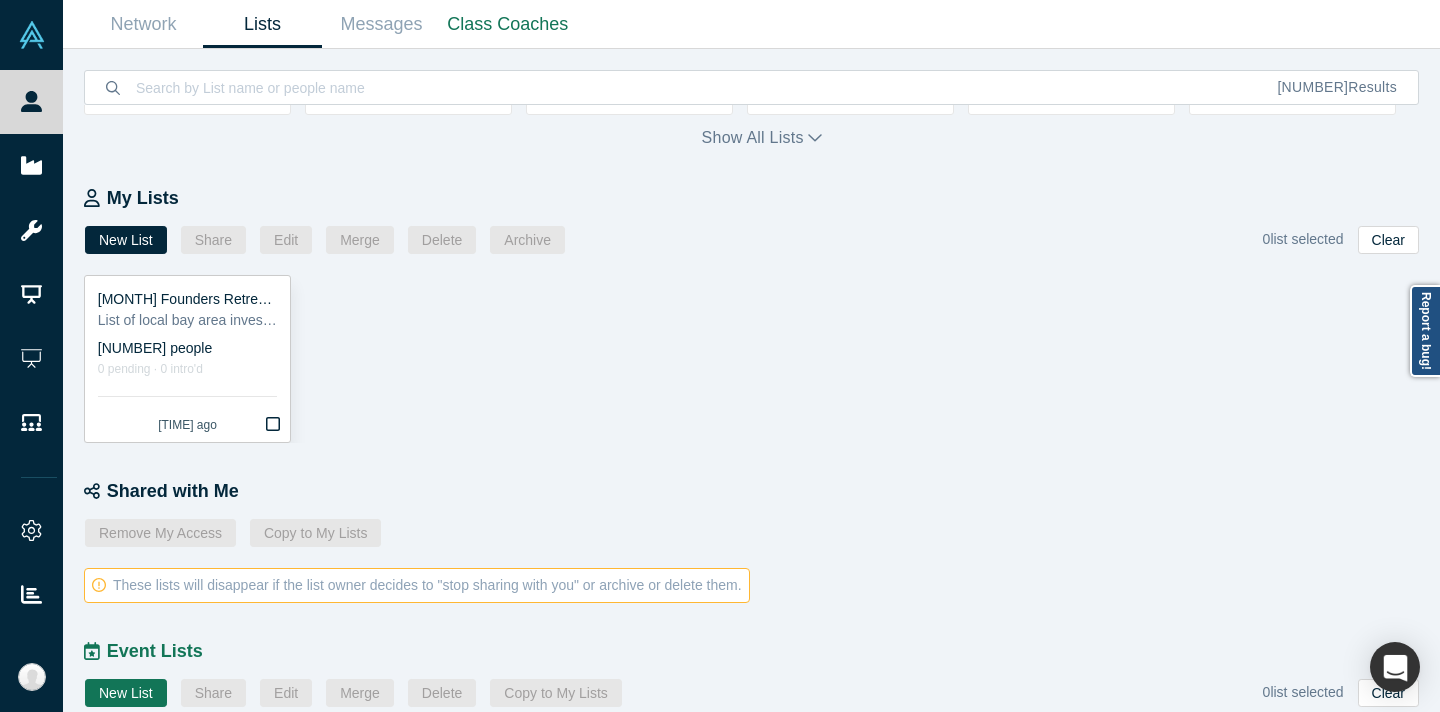 click on "Sept Founders Retreat Investor Invite List" at bounding box center [187, 299] 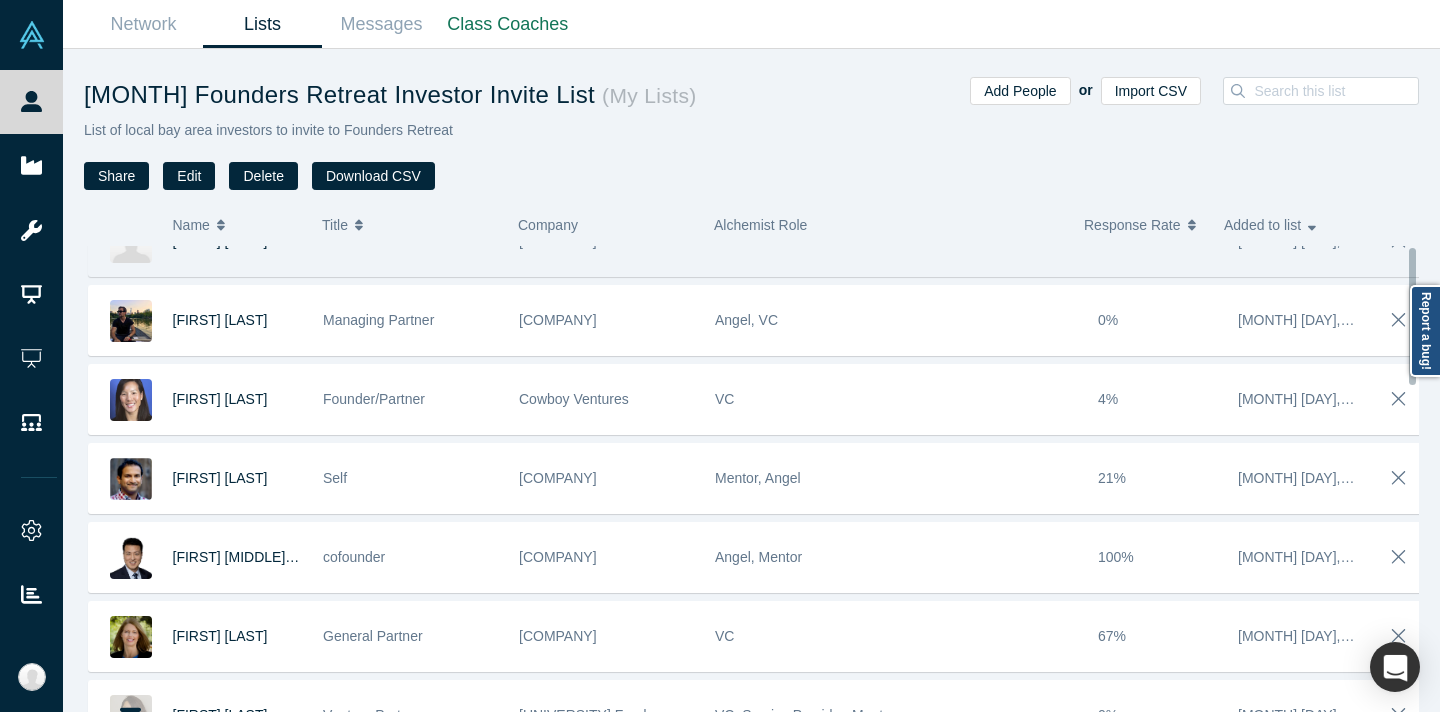 scroll, scrollTop: 0, scrollLeft: 0, axis: both 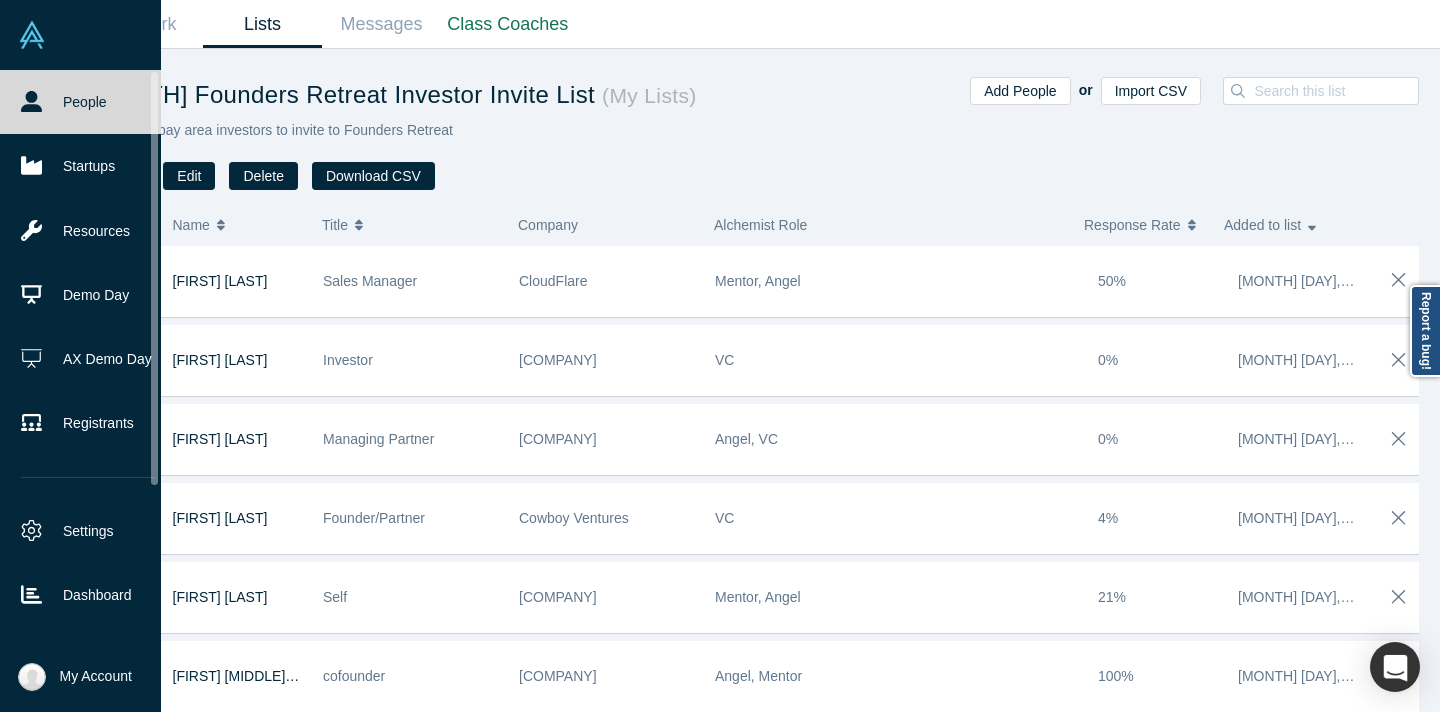 drag, startPoint x: 46, startPoint y: 105, endPoint x: 104, endPoint y: 115, distance: 58.855755 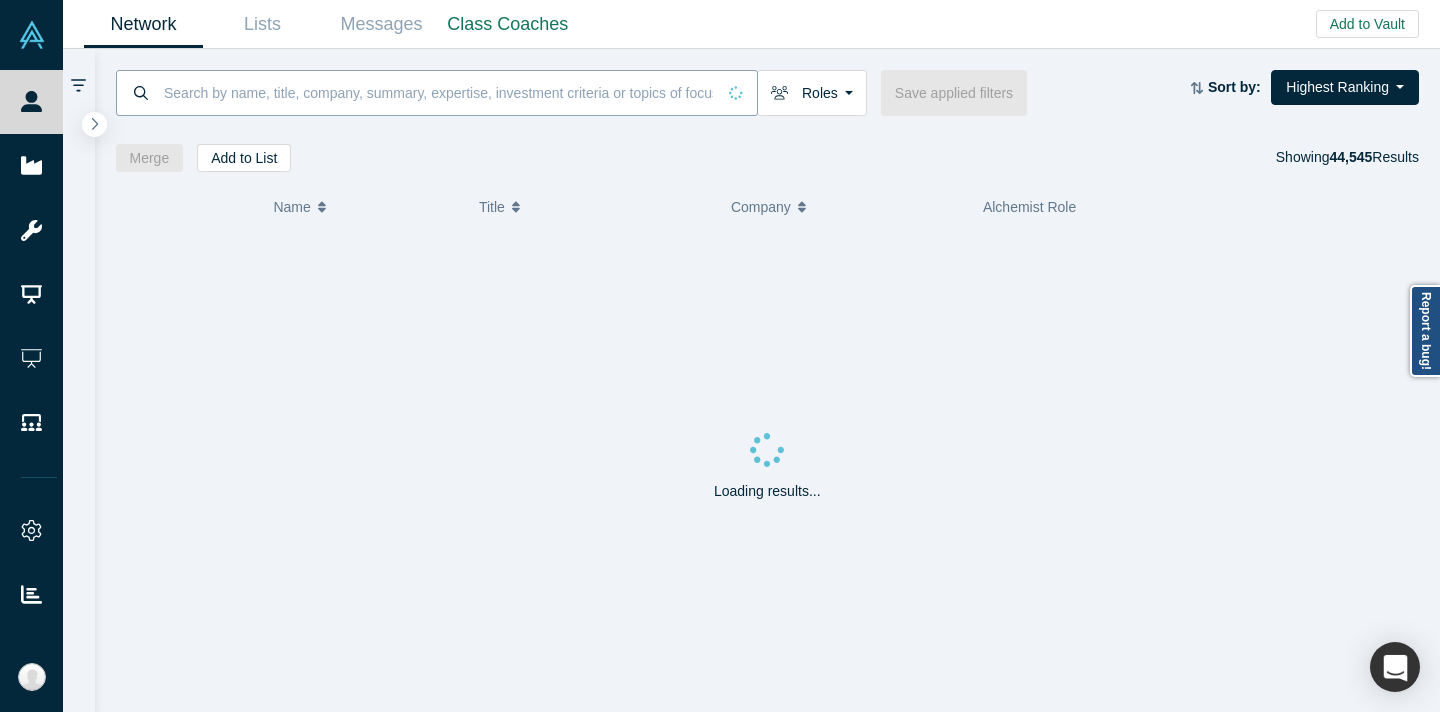 click at bounding box center [438, 92] 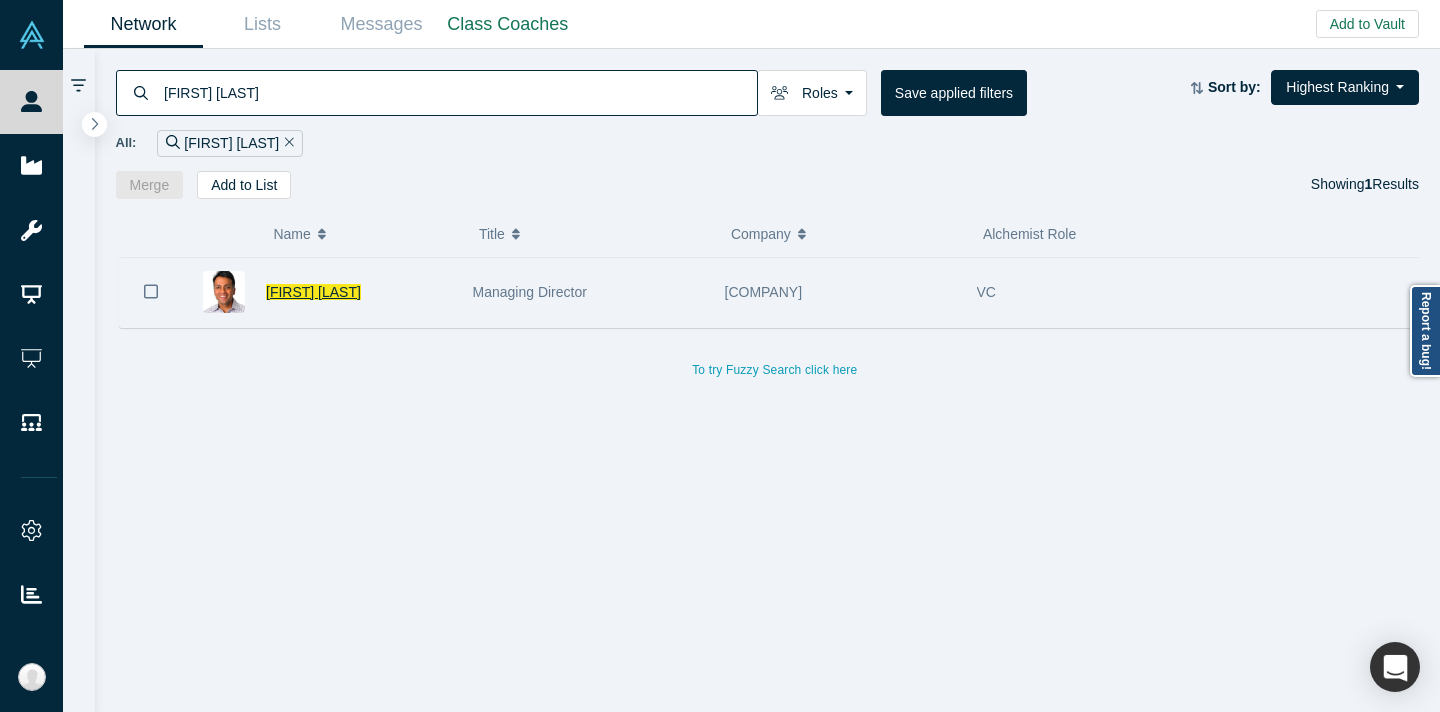 type on "ajay agarwal" 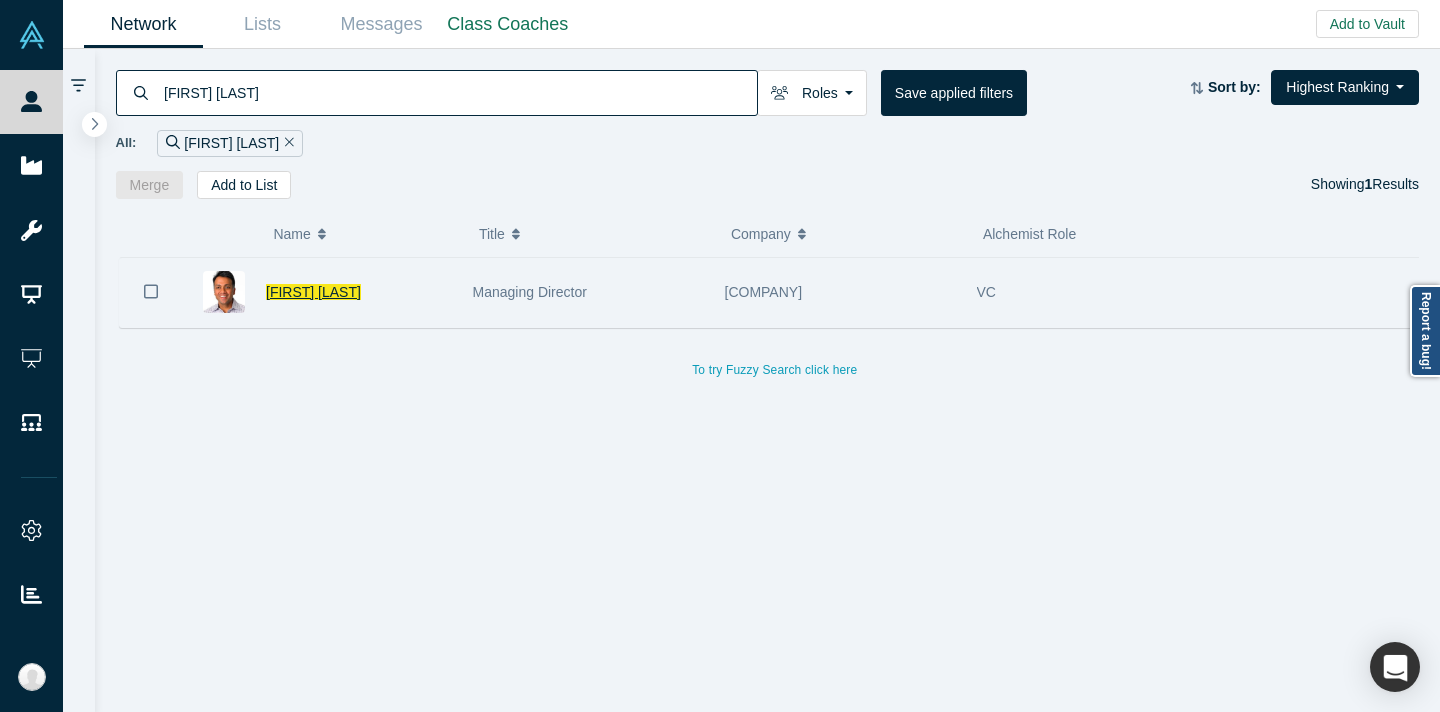 click on "Ajay Agarwal" at bounding box center [313, 292] 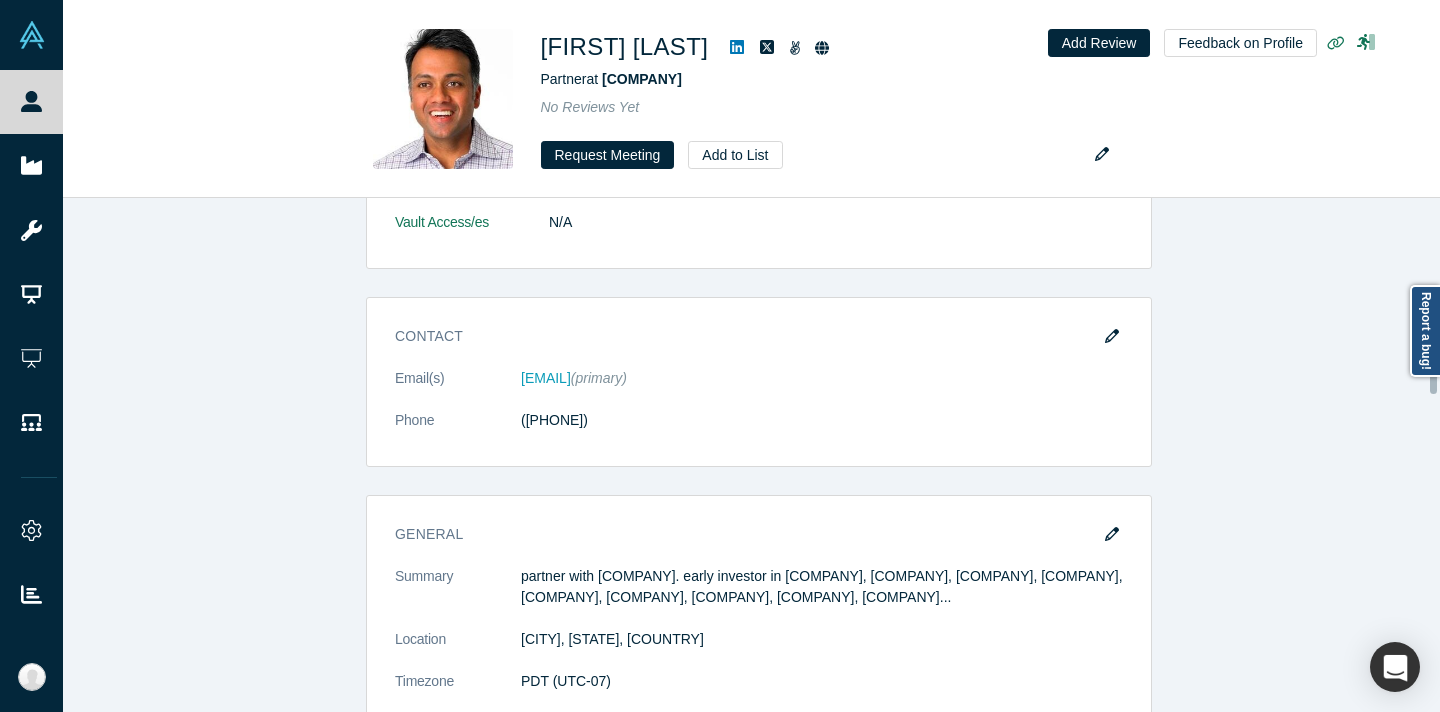 scroll, scrollTop: 1668, scrollLeft: 0, axis: vertical 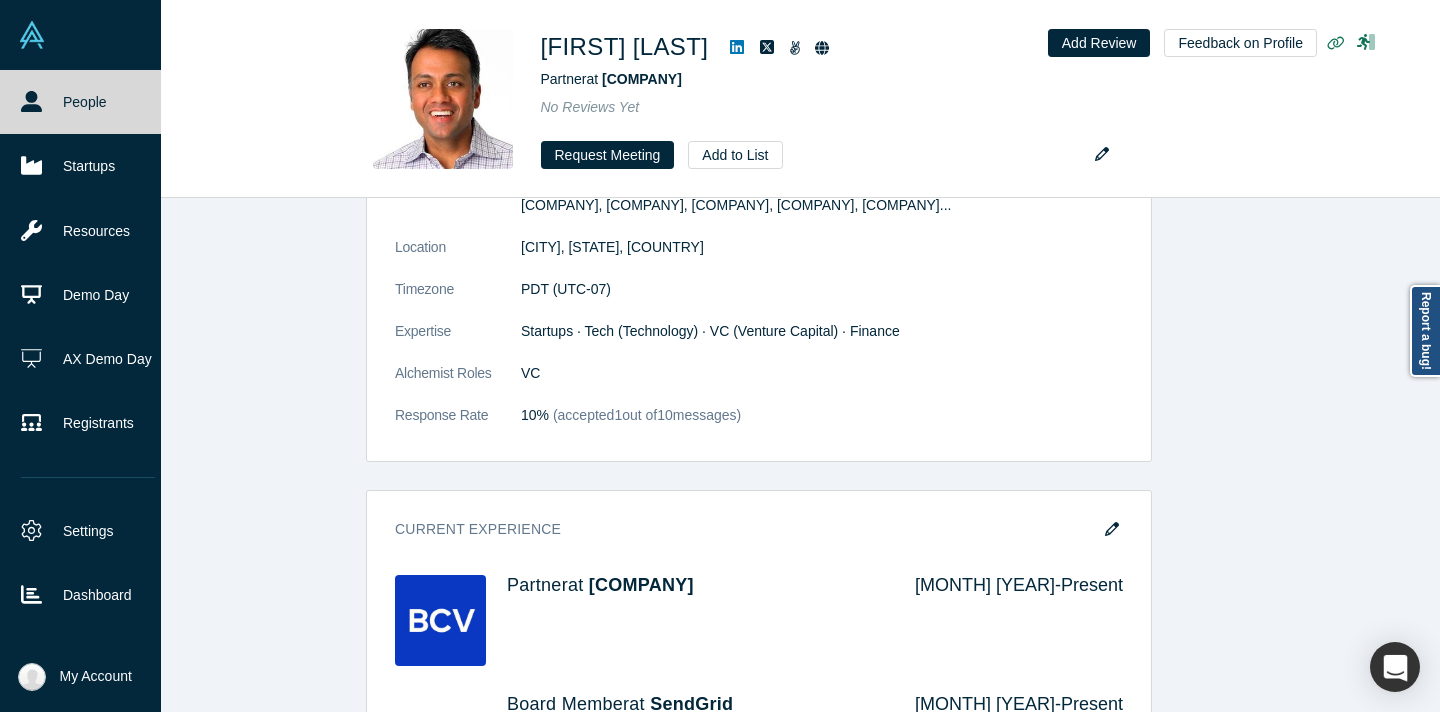 click on "People" at bounding box center (88, 102) 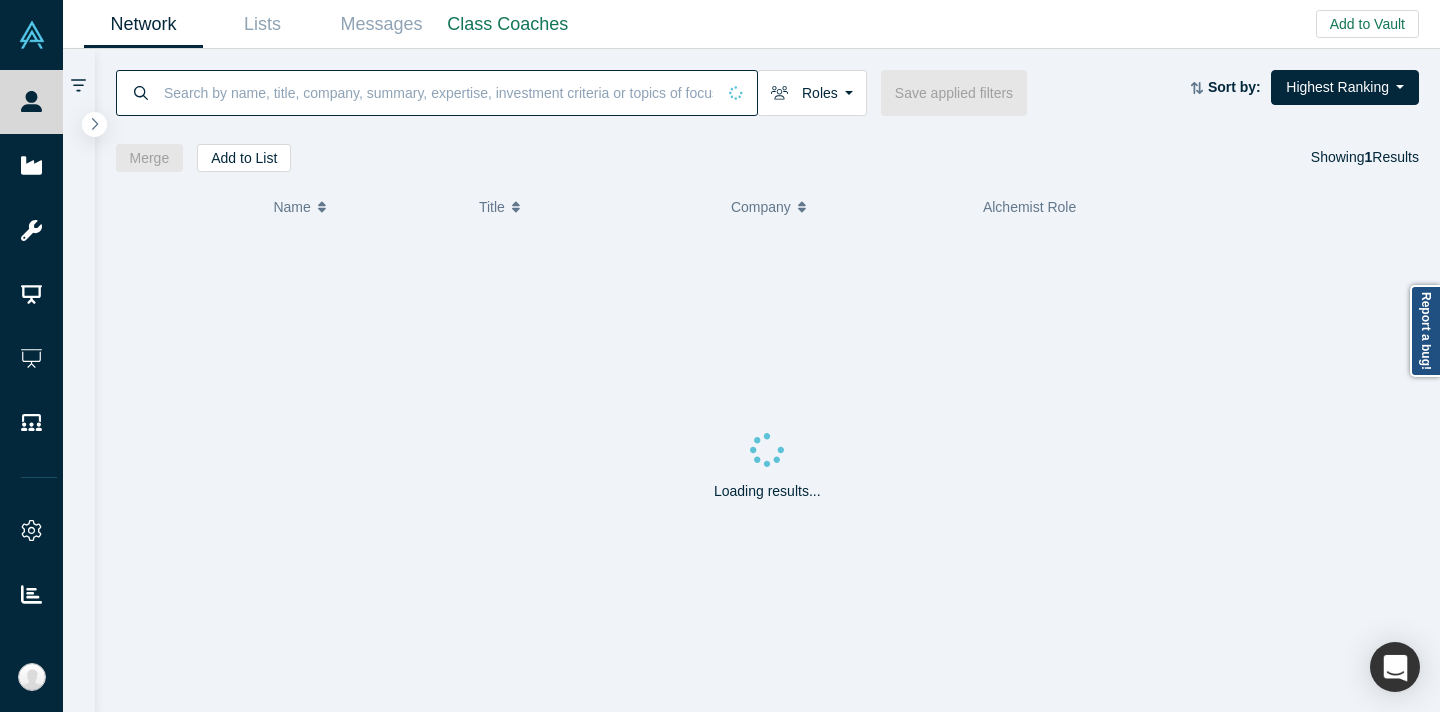 click at bounding box center (438, 92) 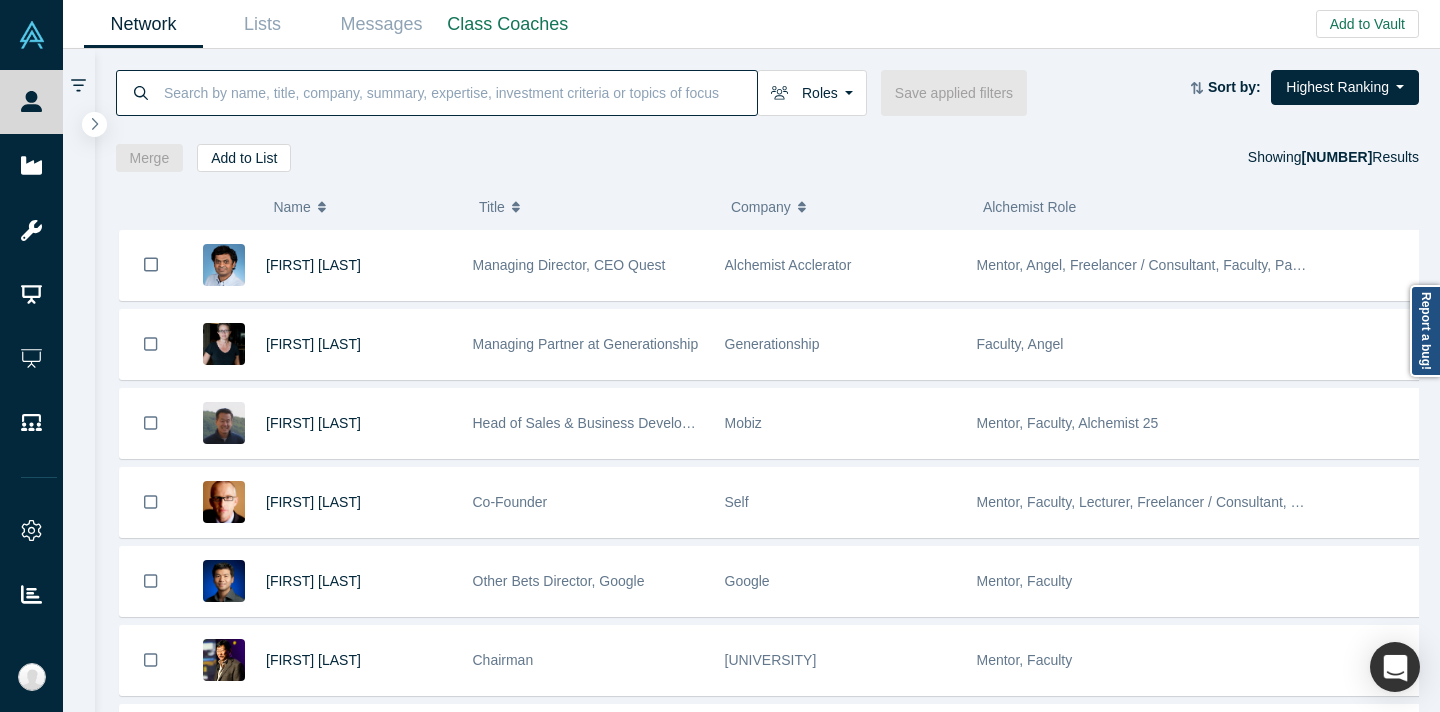 click at bounding box center (459, 92) 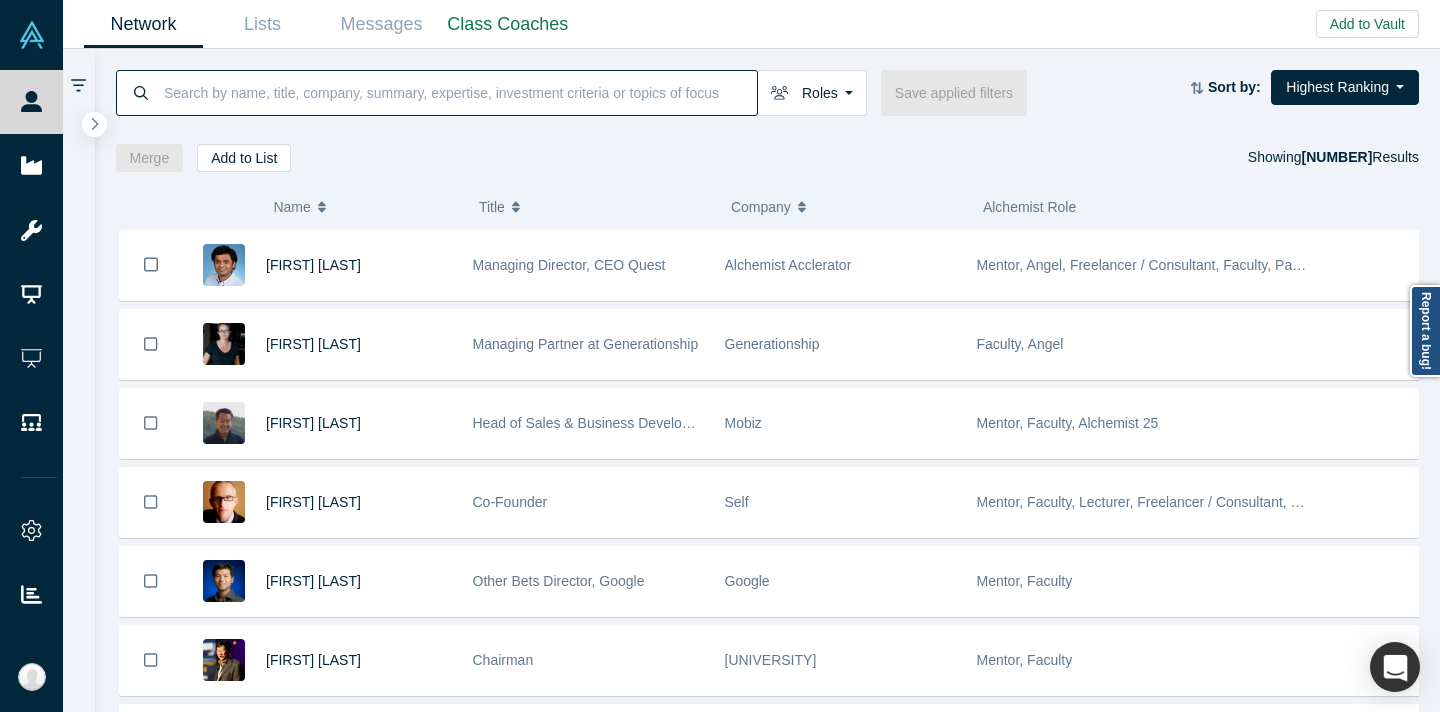 paste on "Michael T. Berolzheimer" 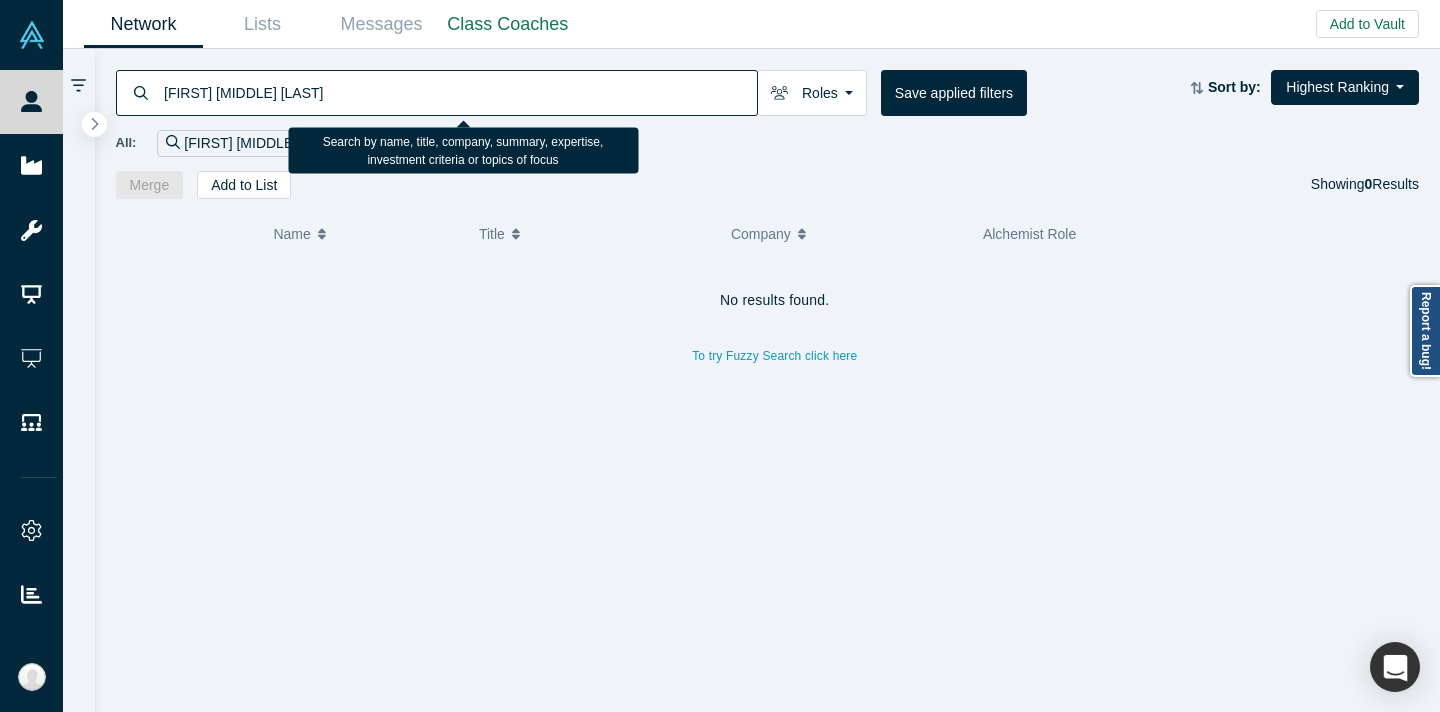 drag, startPoint x: 235, startPoint y: 97, endPoint x: 218, endPoint y: 93, distance: 17.464249 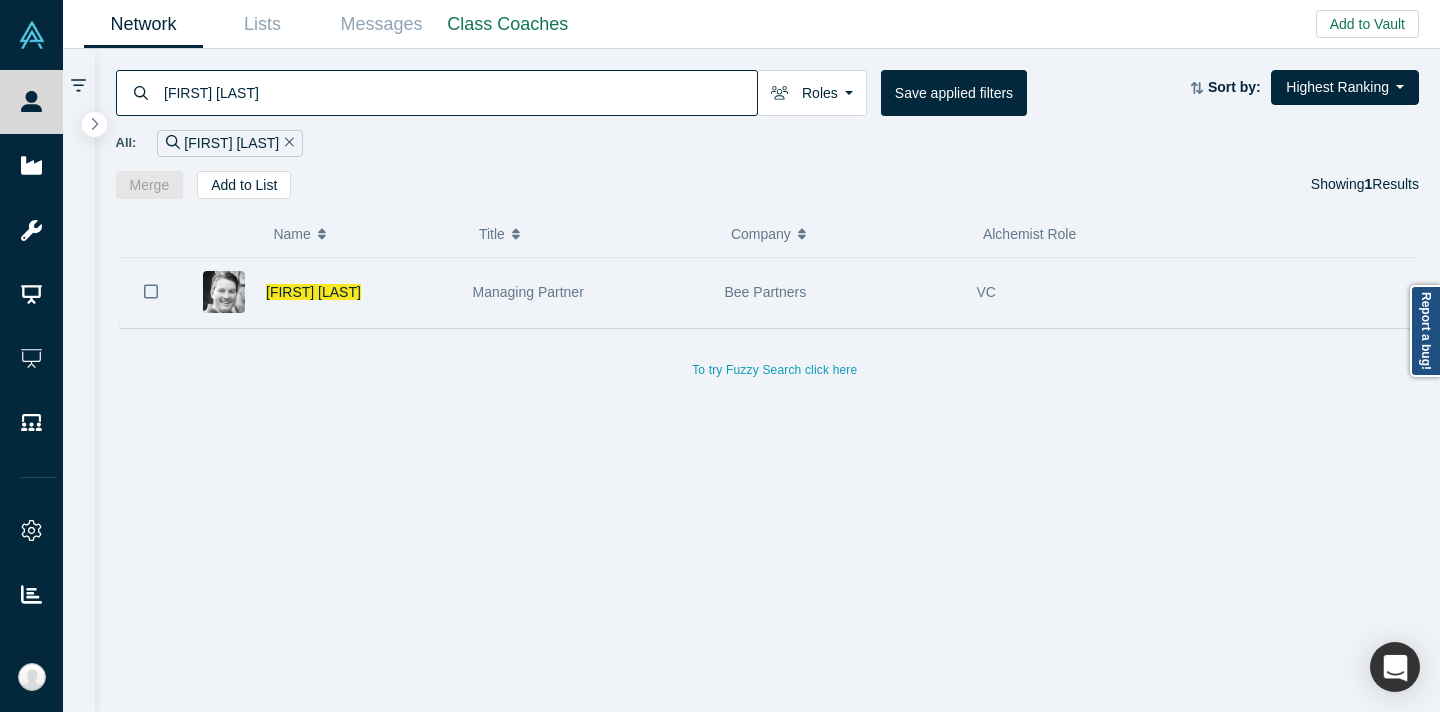 type on "Michael Berolzheimer" 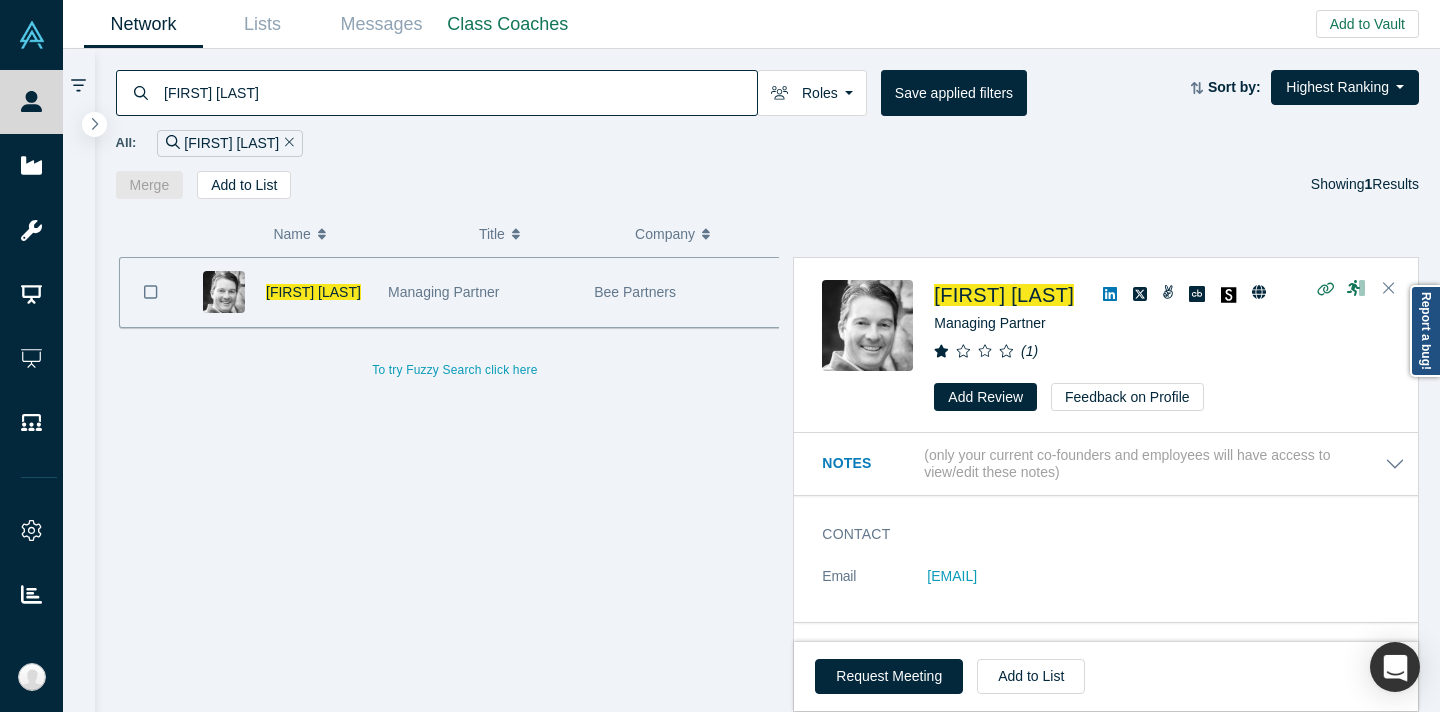 click on "Michael Berolzheimer" at bounding box center [313, 292] 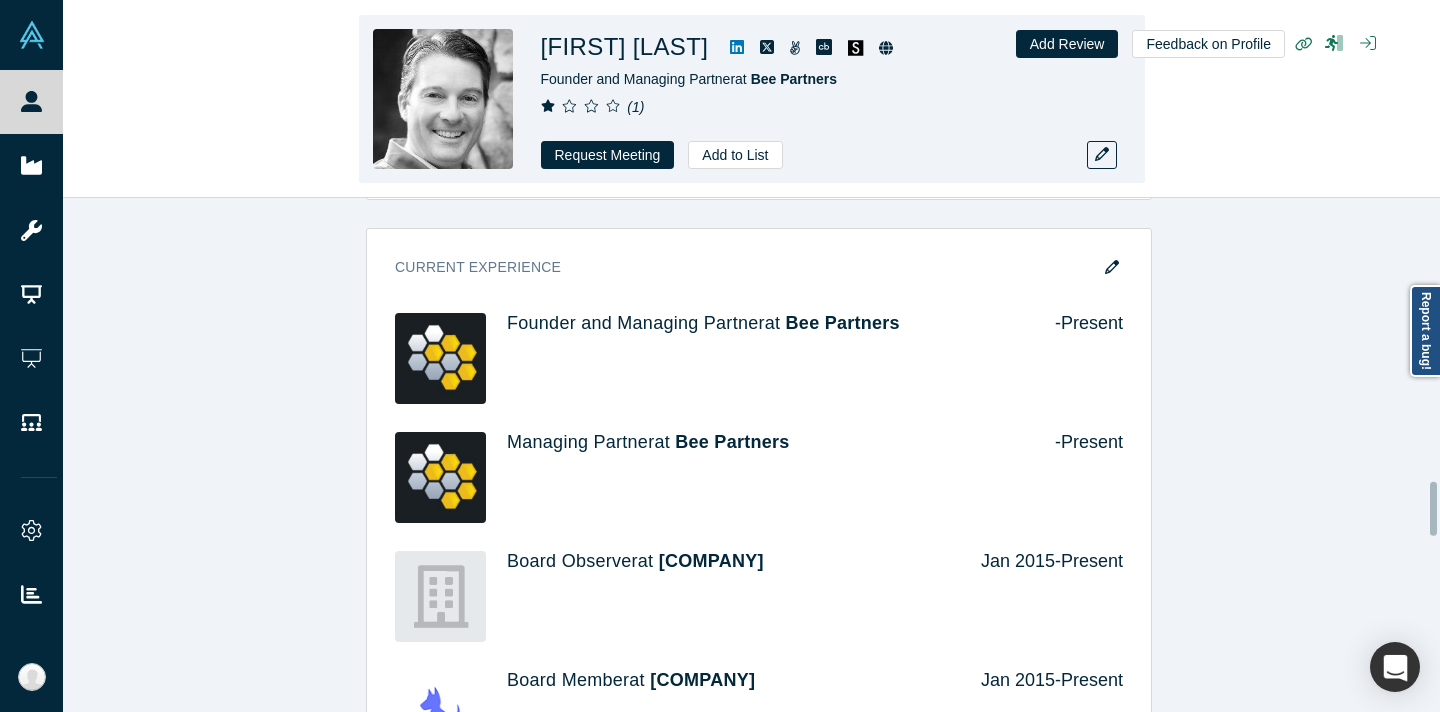 scroll, scrollTop: 2700, scrollLeft: 0, axis: vertical 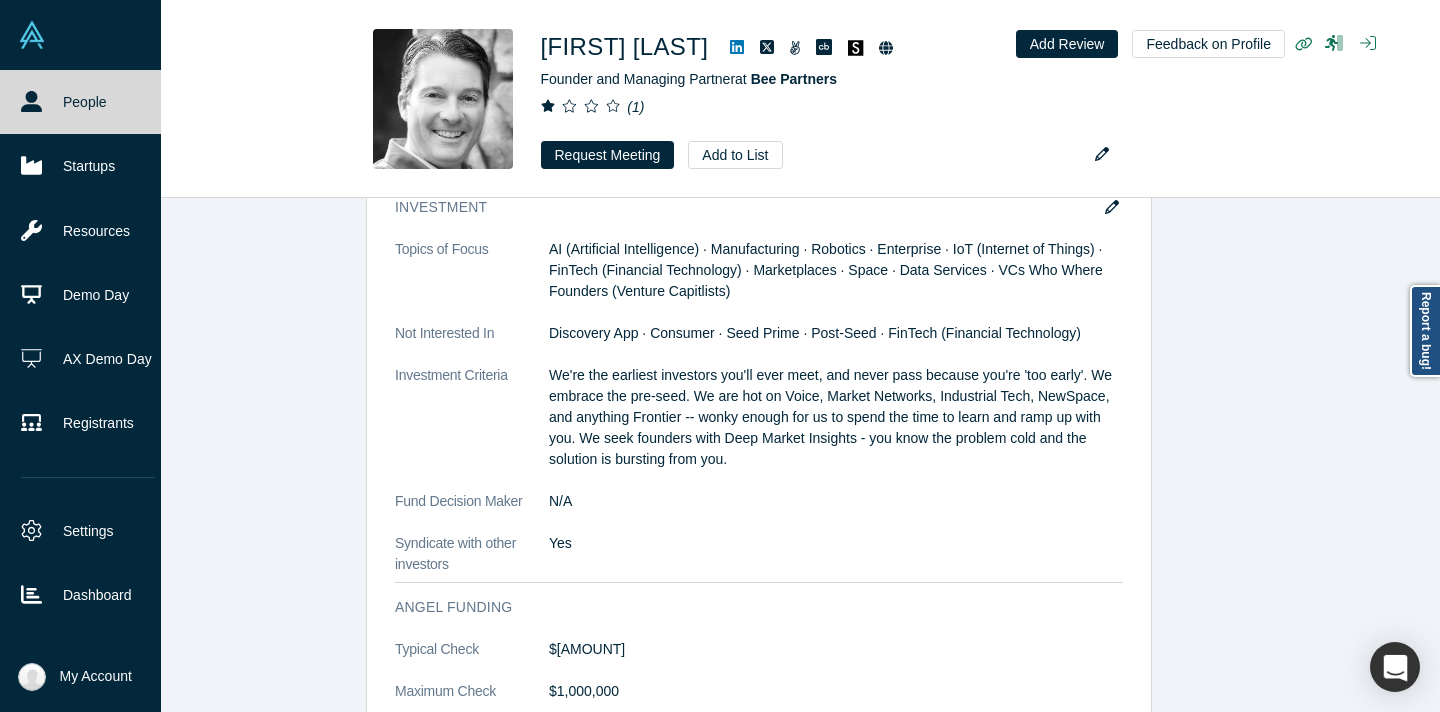 click on "People" at bounding box center (88, 102) 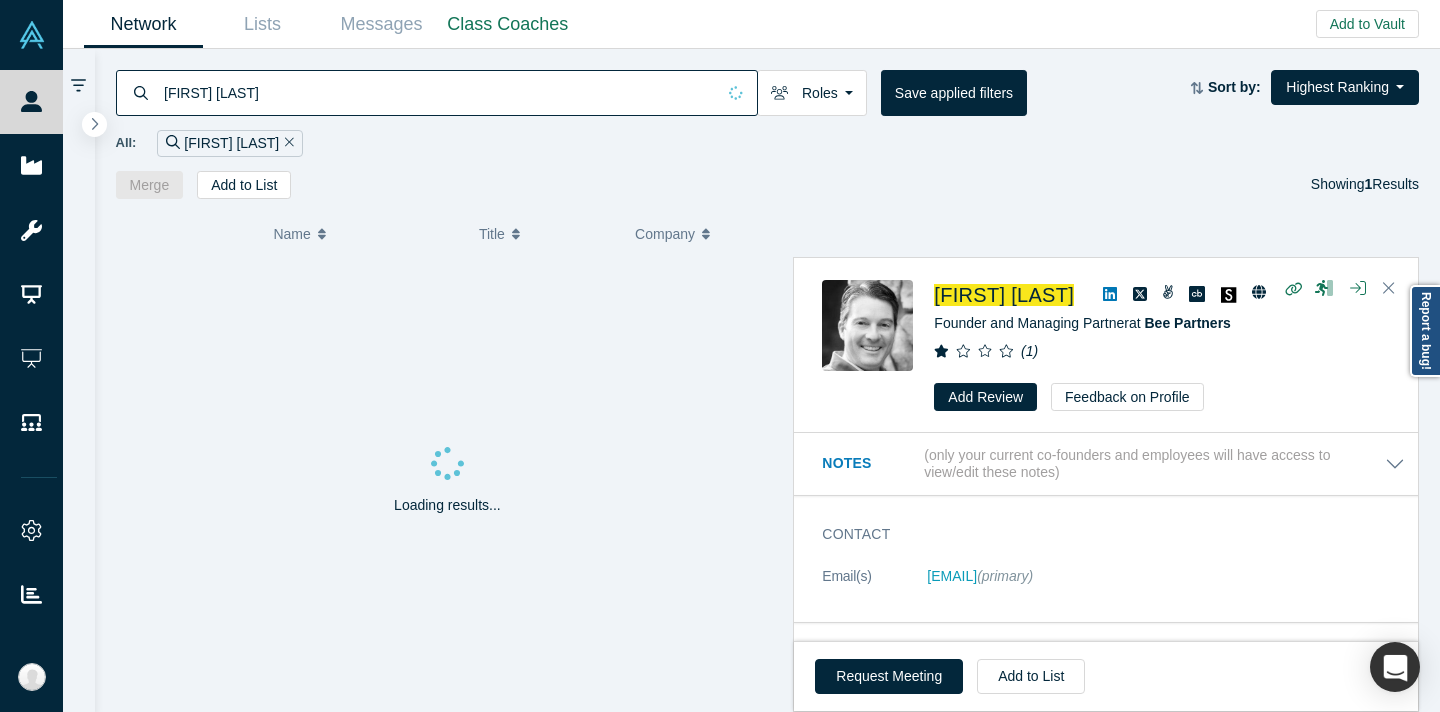 click on "Michael Berolzheimer" at bounding box center [438, 92] 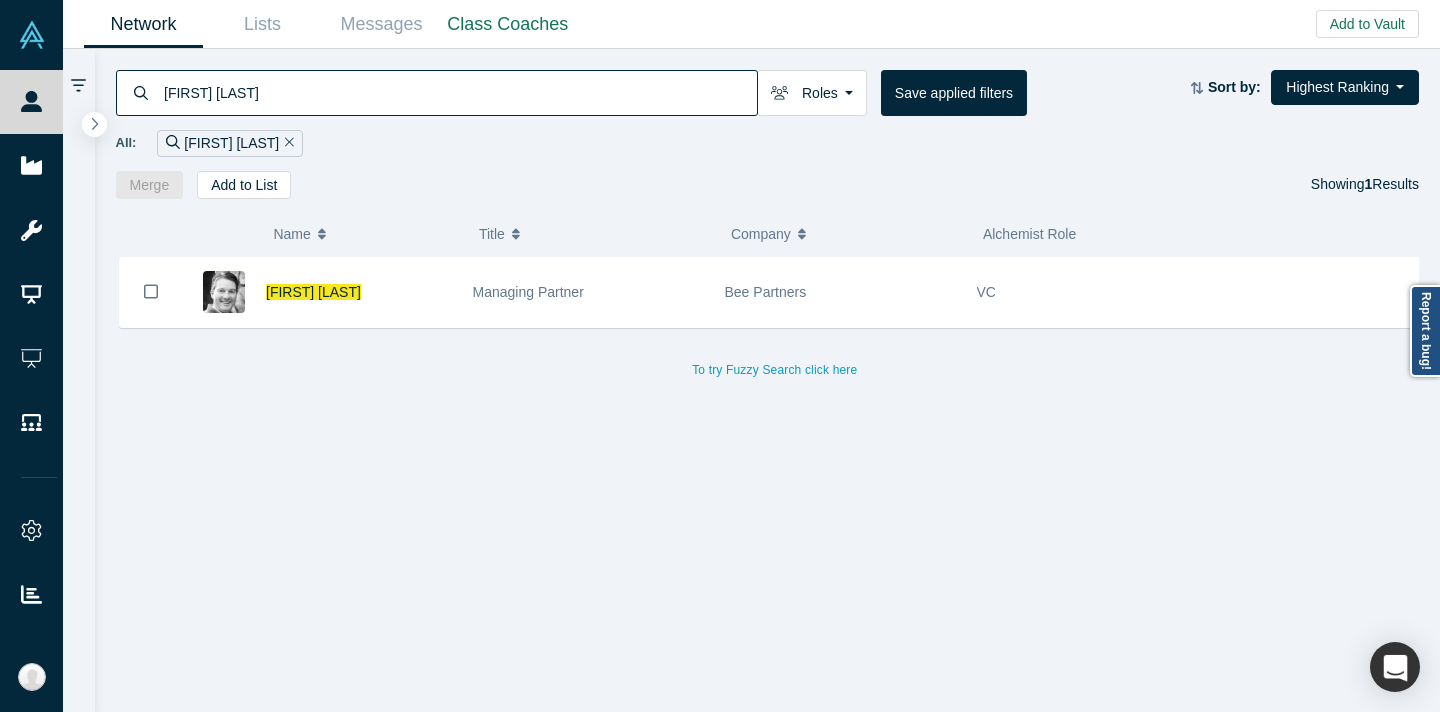 click on "Michael Berolzheimer" at bounding box center [459, 92] 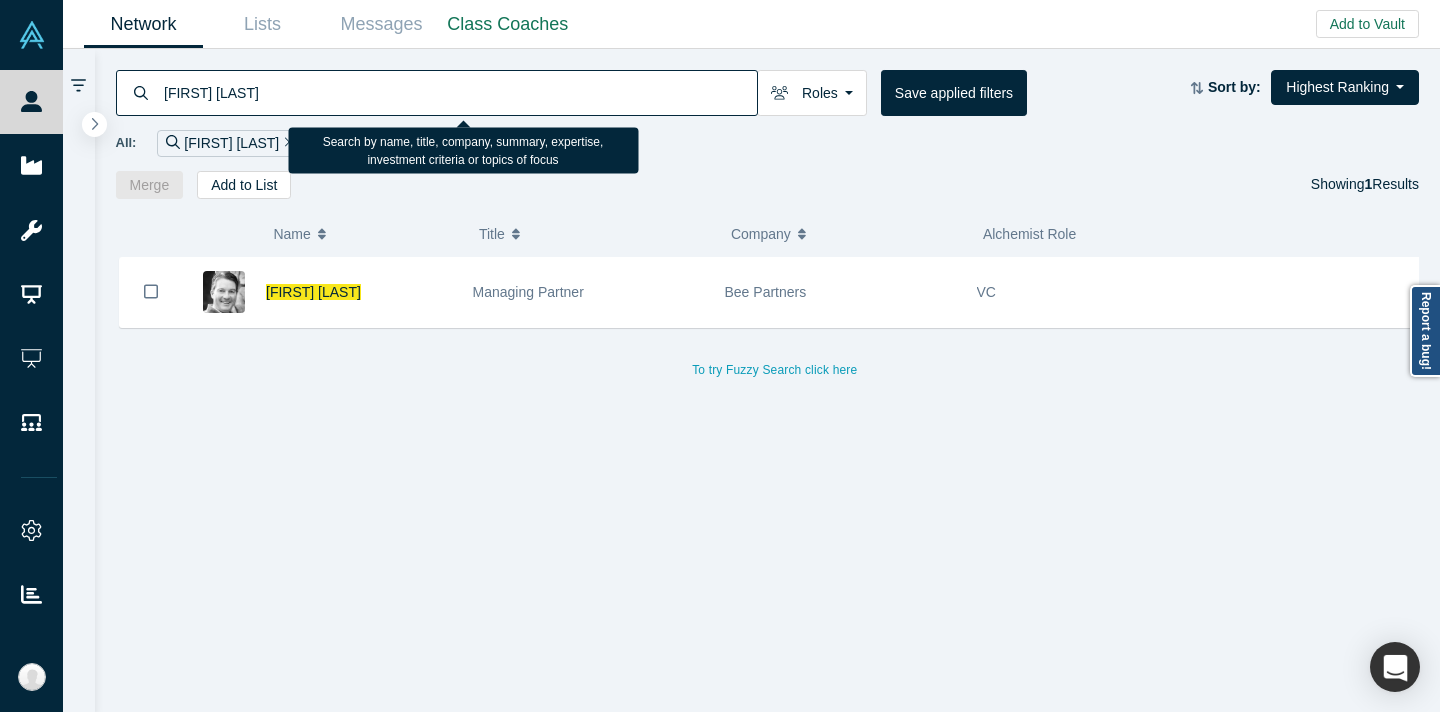 click on "Michael Berolzheimer" at bounding box center (459, 92) 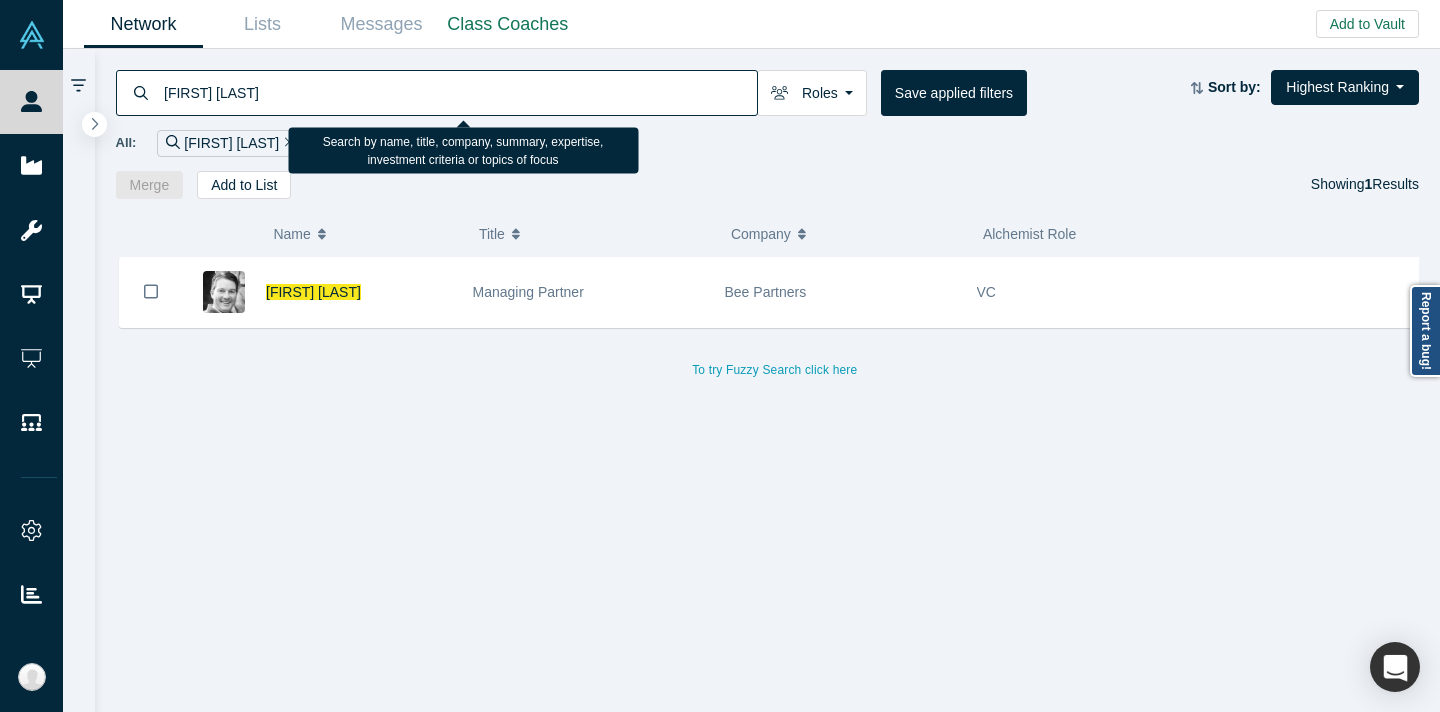 paste on "Garrett Goldberg" 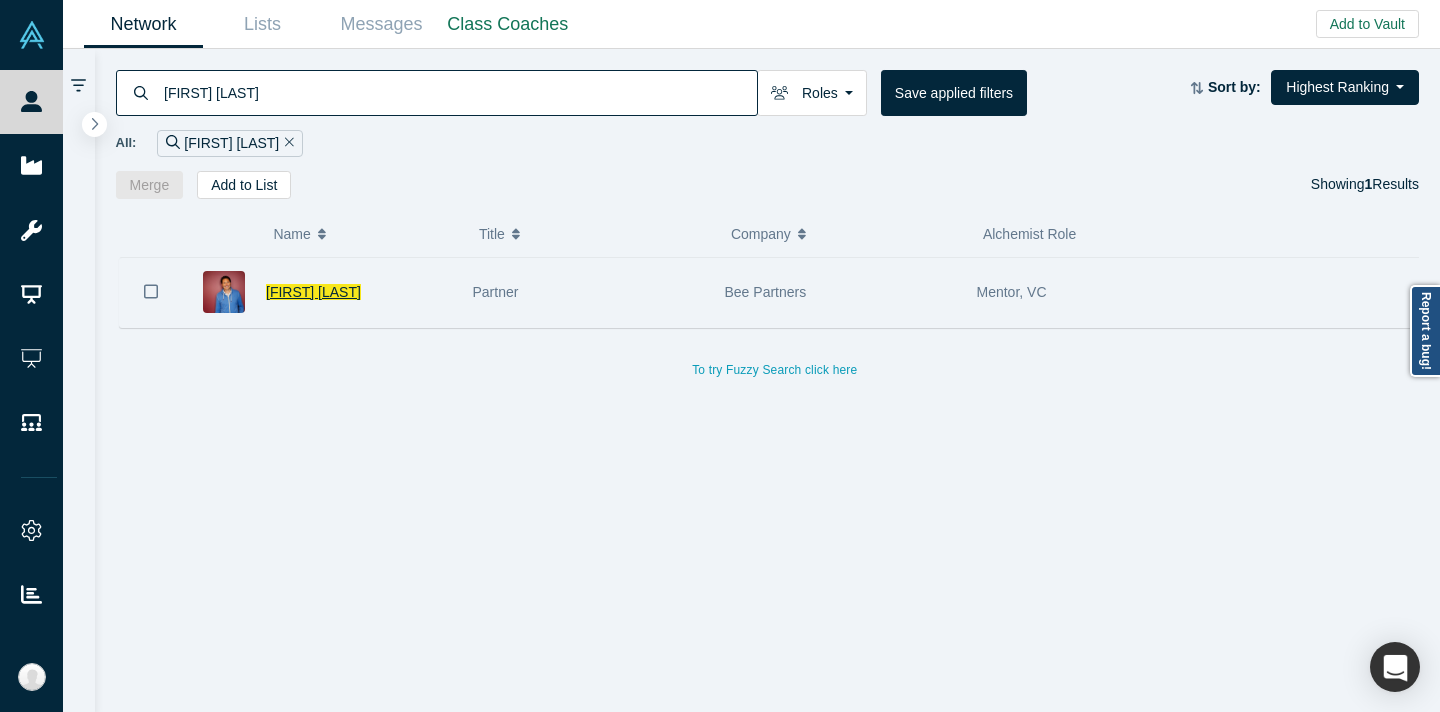 type on "Garrett Goldberg" 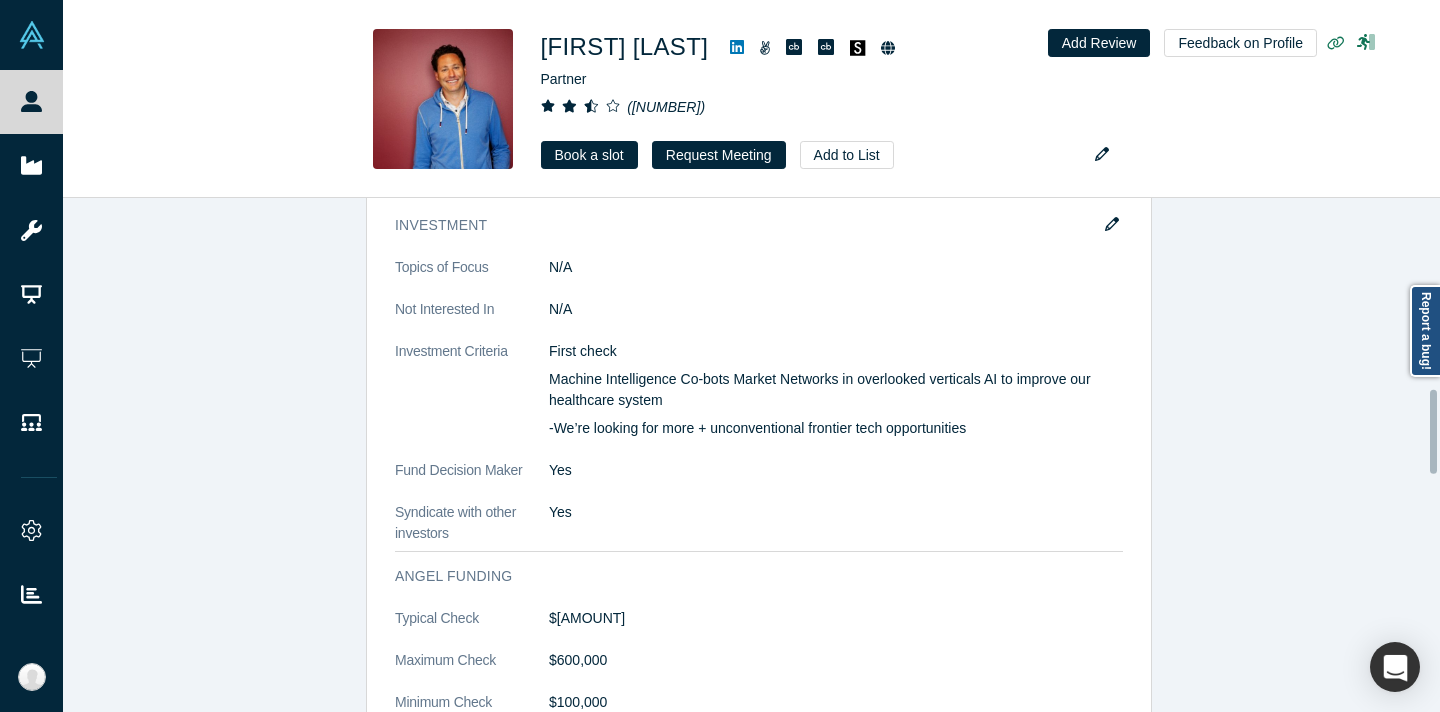 scroll, scrollTop: 1162, scrollLeft: 0, axis: vertical 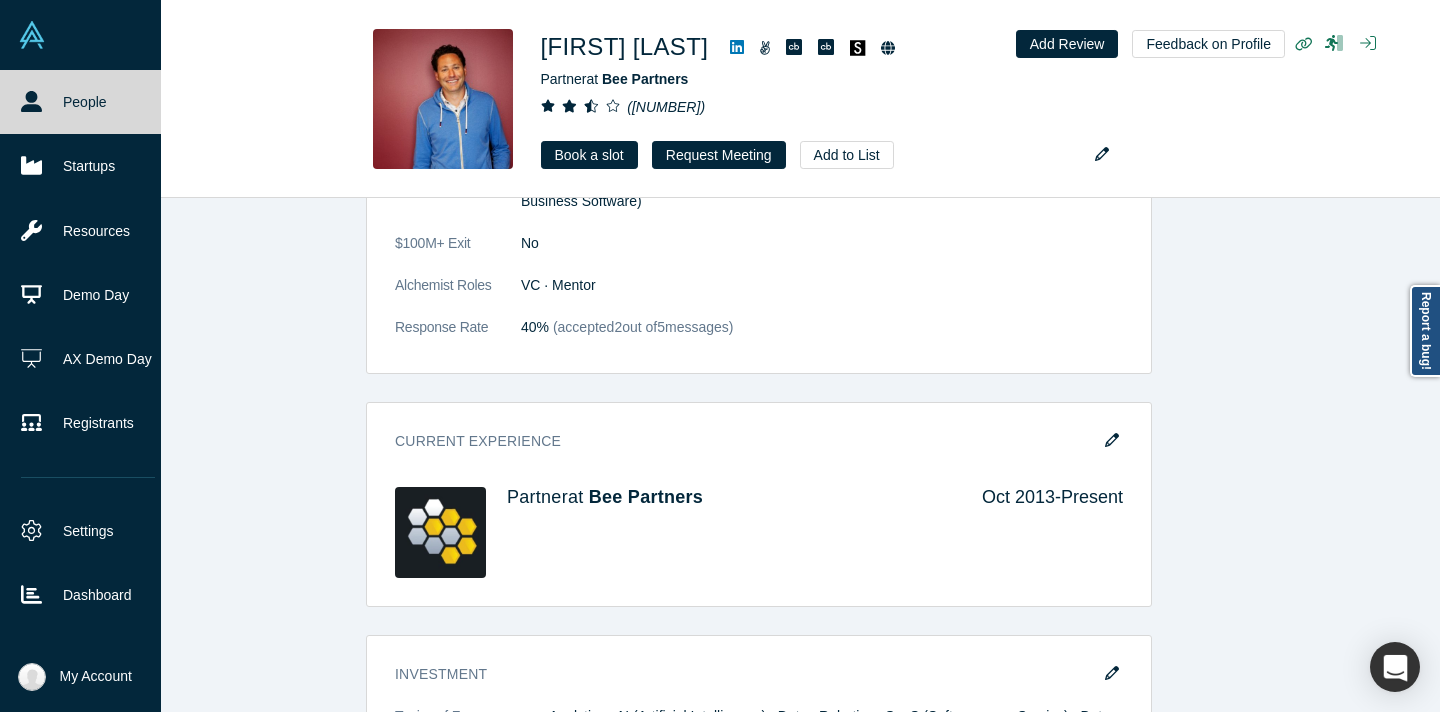 click on "People" at bounding box center (88, 102) 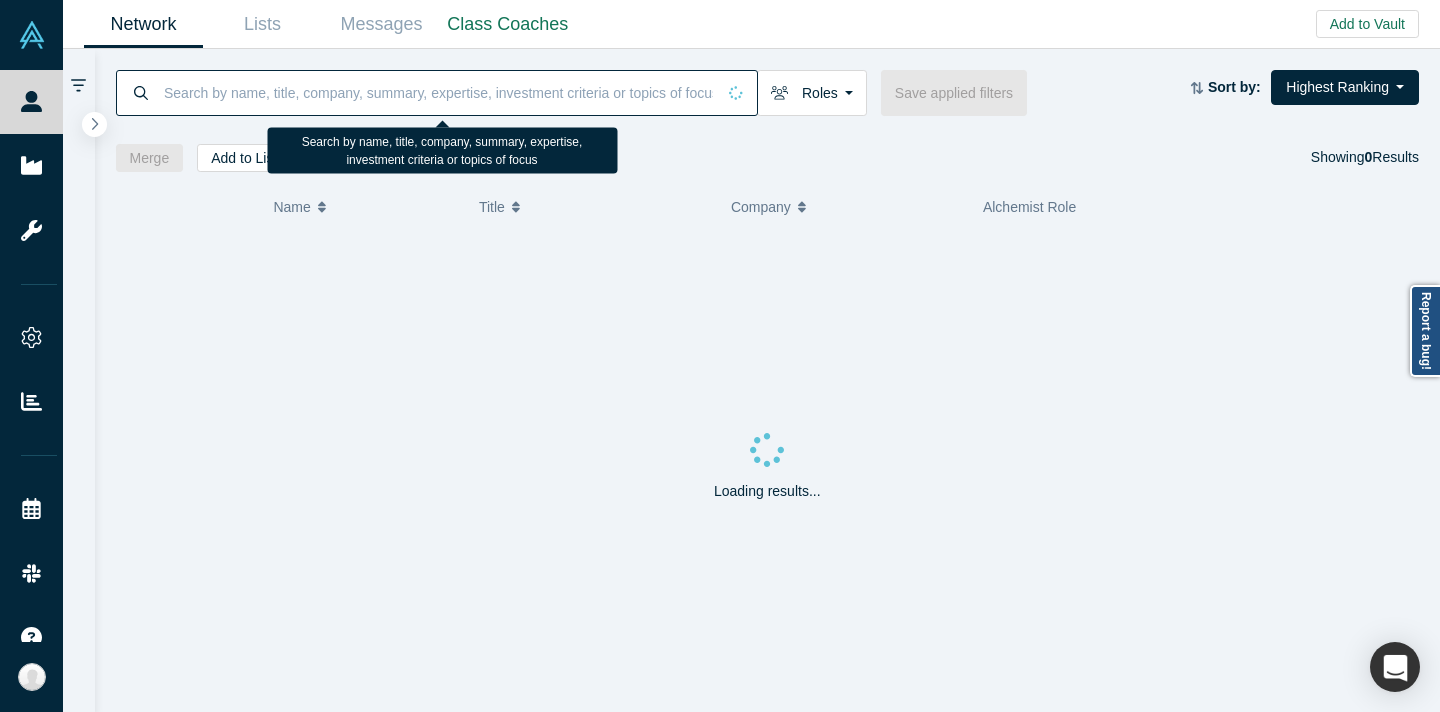 scroll, scrollTop: 0, scrollLeft: 0, axis: both 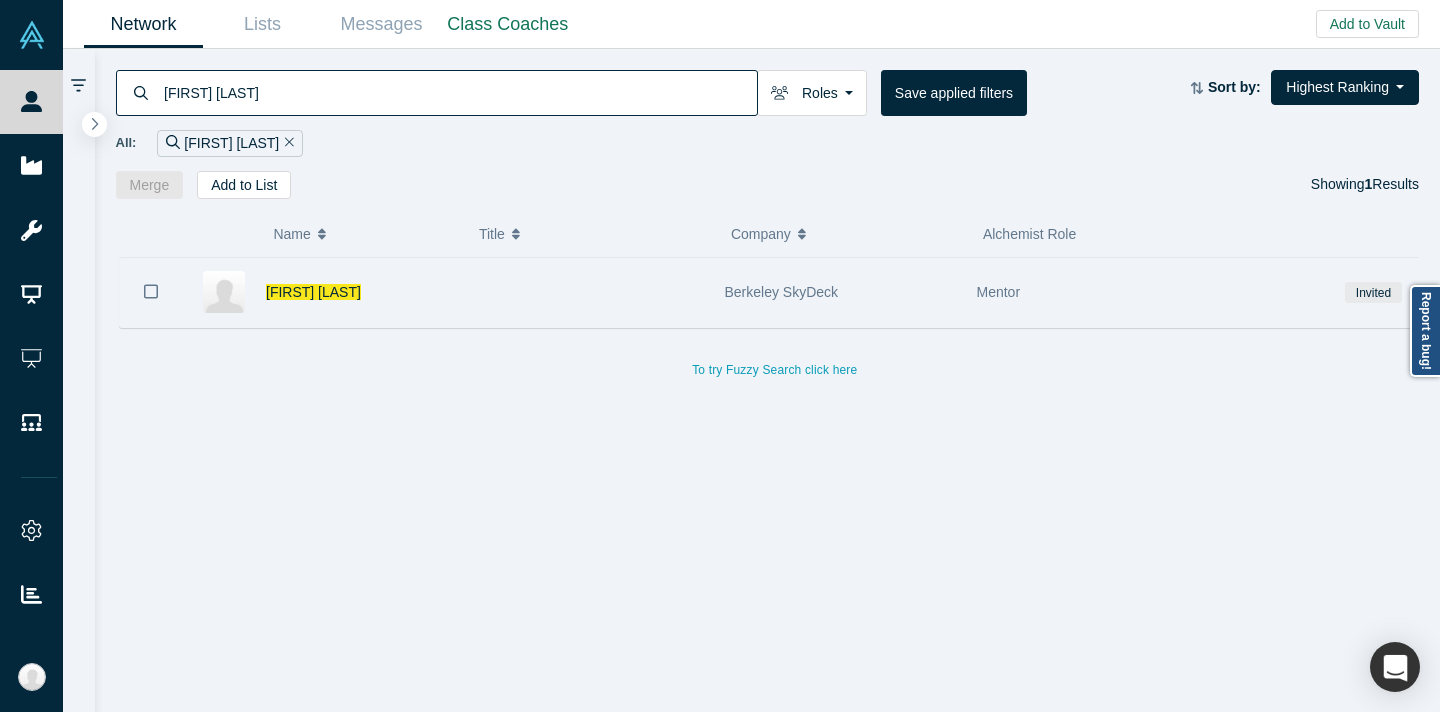 click on "Berkeley SkyDeck" at bounding box center [840, 292] 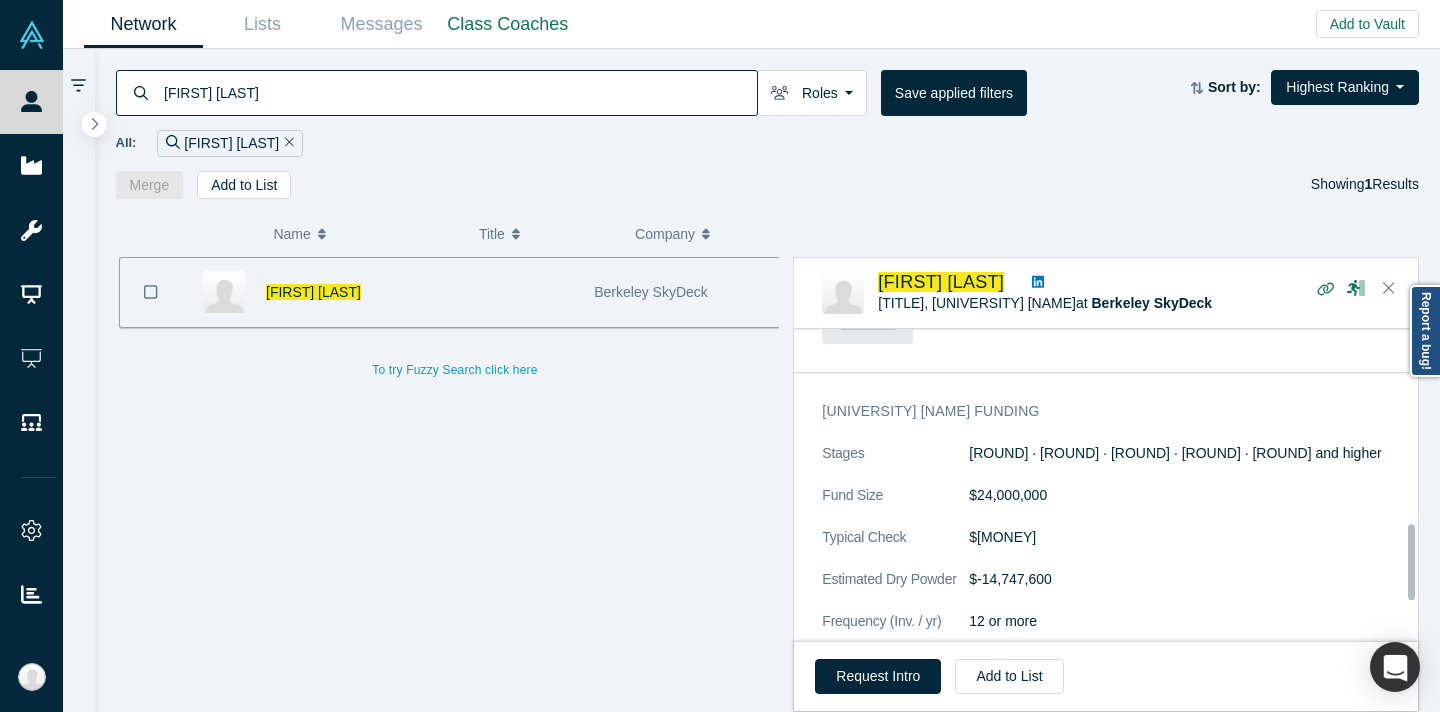 scroll, scrollTop: 973, scrollLeft: 0, axis: vertical 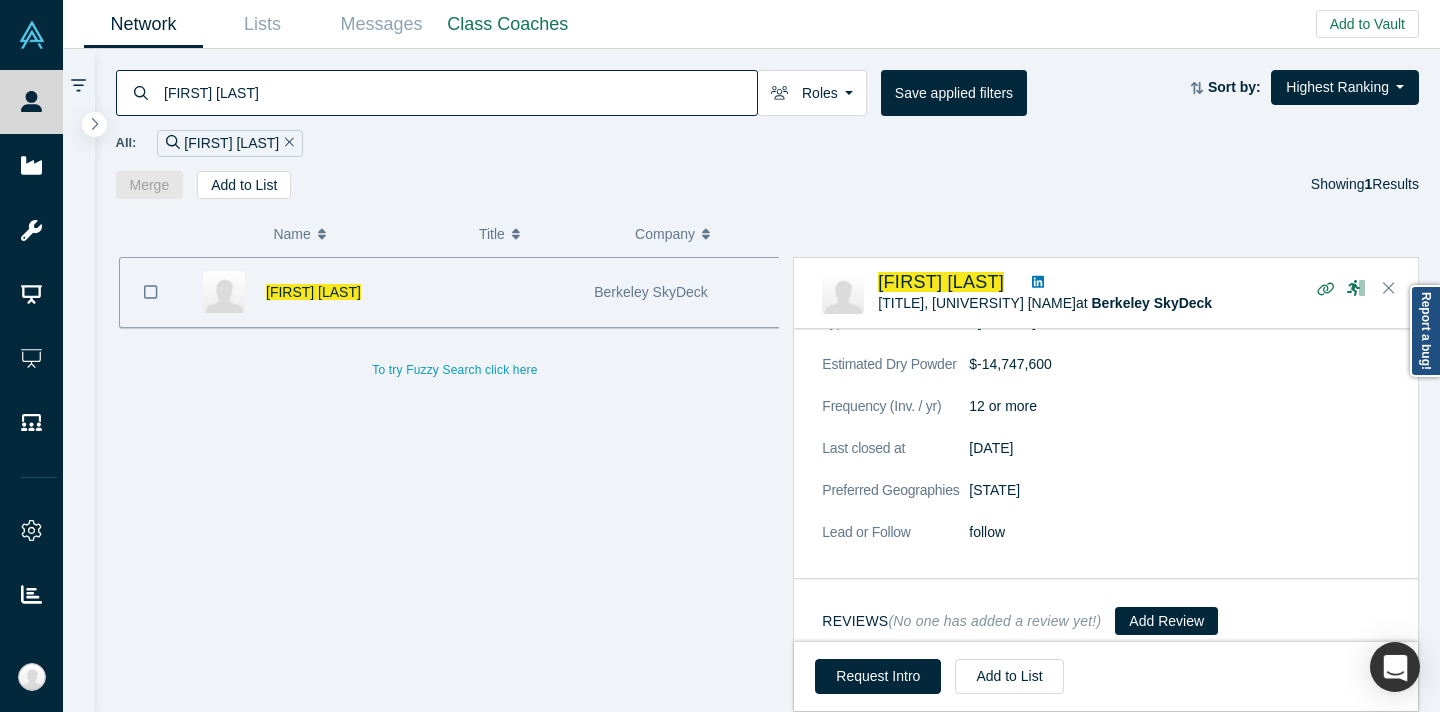 click on "[FIRST] [LAST]" at bounding box center (459, 92) 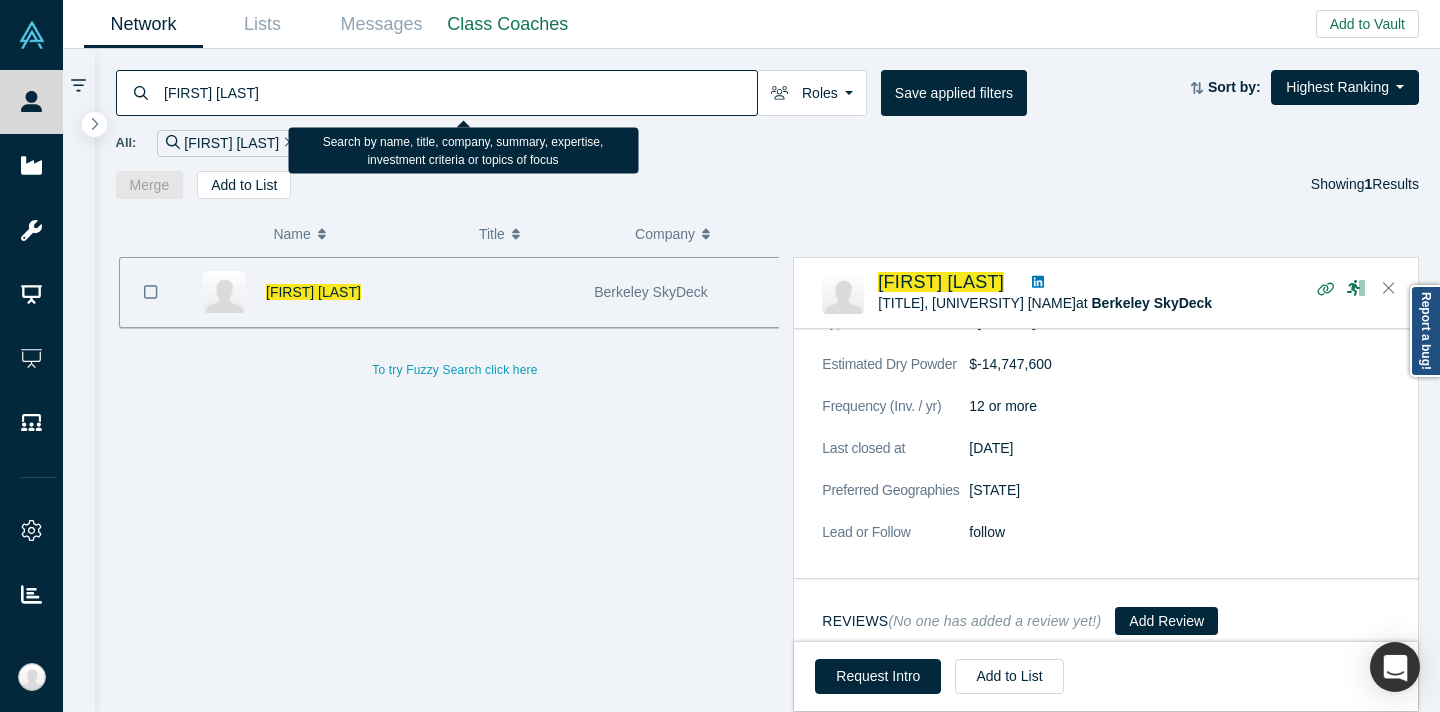 click on "[FIRST] [LAST]" at bounding box center (459, 92) 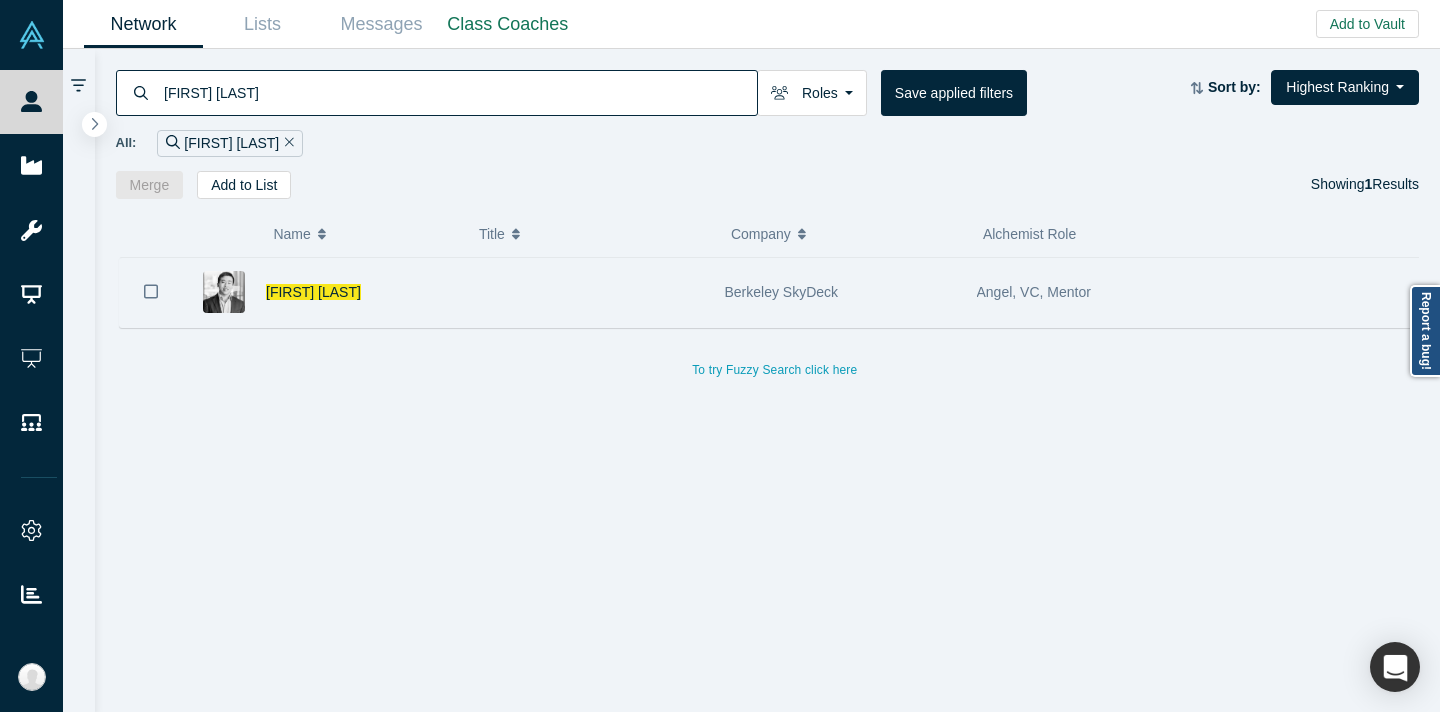 click at bounding box center [588, 292] 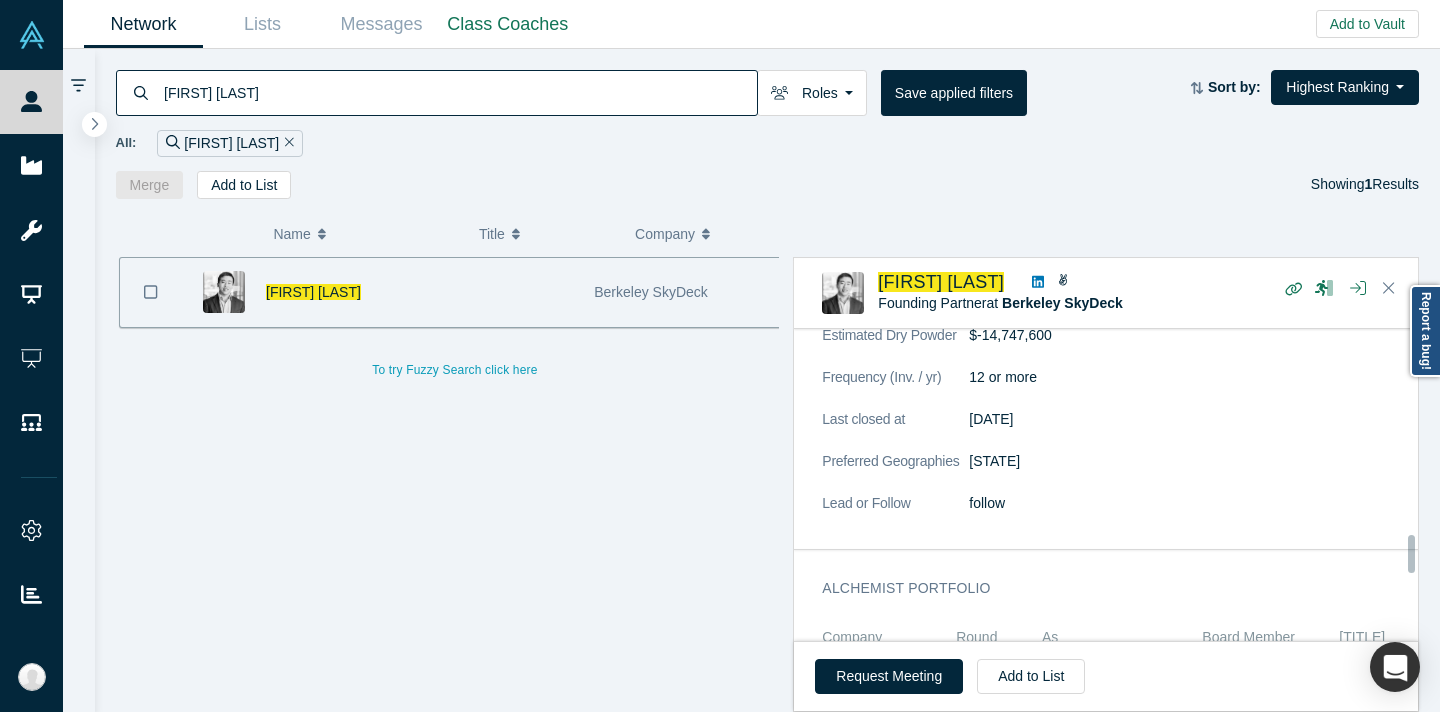 scroll, scrollTop: 2049, scrollLeft: 0, axis: vertical 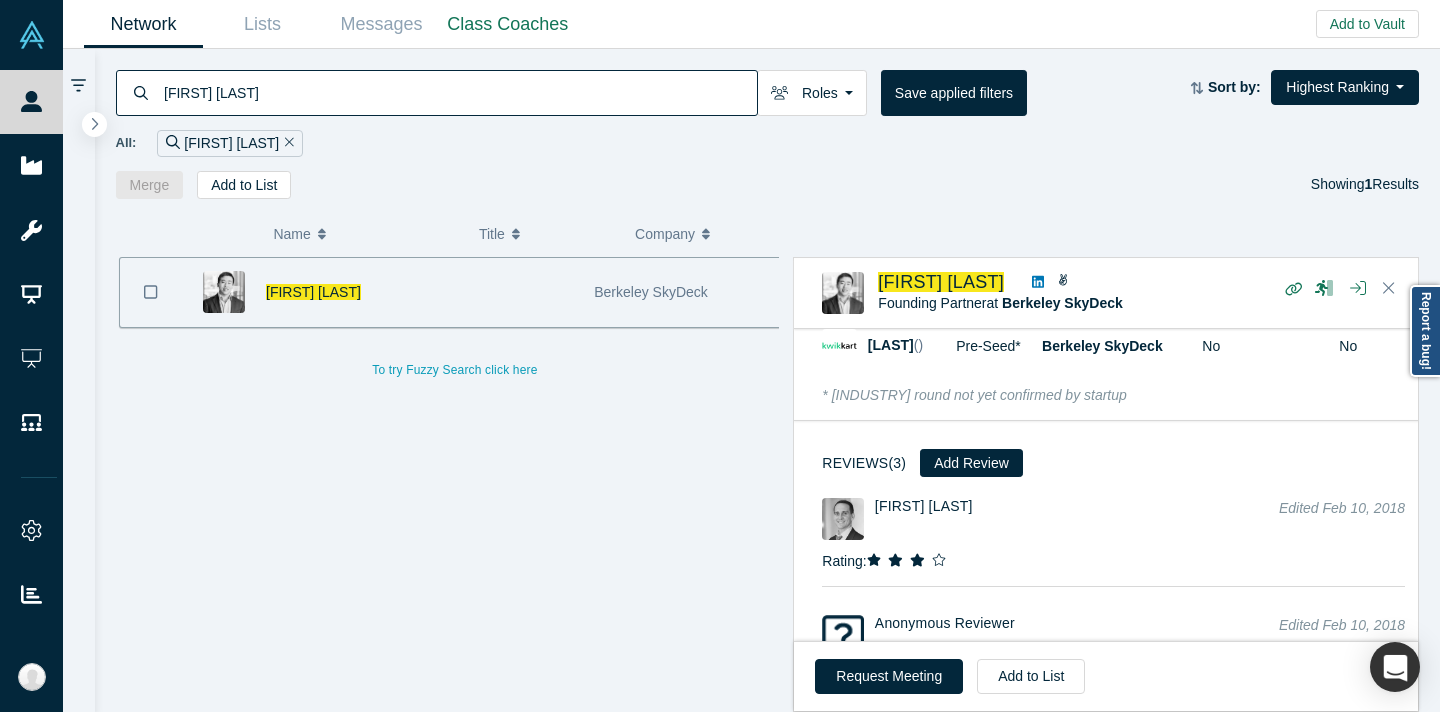 click on "[FIRST] [LAST]" at bounding box center [459, 92] 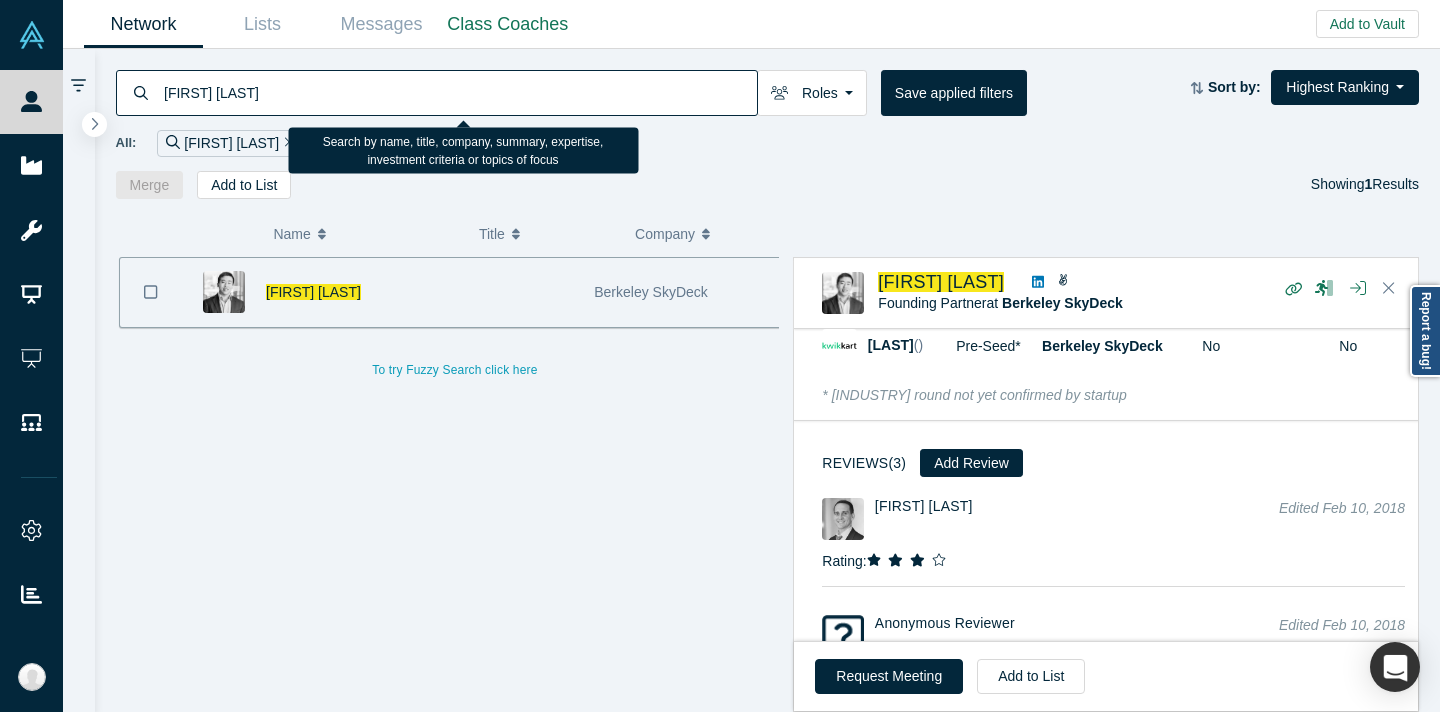 click on "[FIRST] [LAST]" at bounding box center (459, 92) 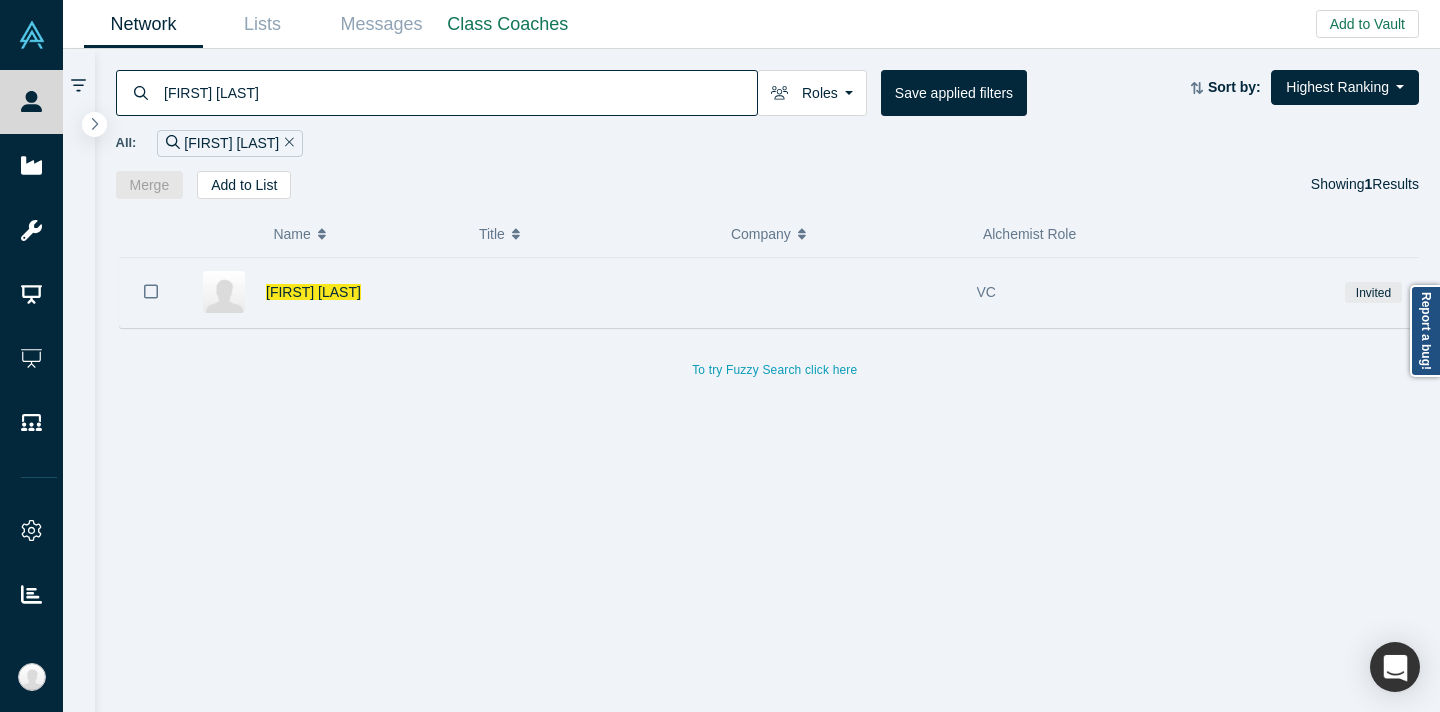 drag, startPoint x: 419, startPoint y: 285, endPoint x: 721, endPoint y: 428, distance: 334.14517 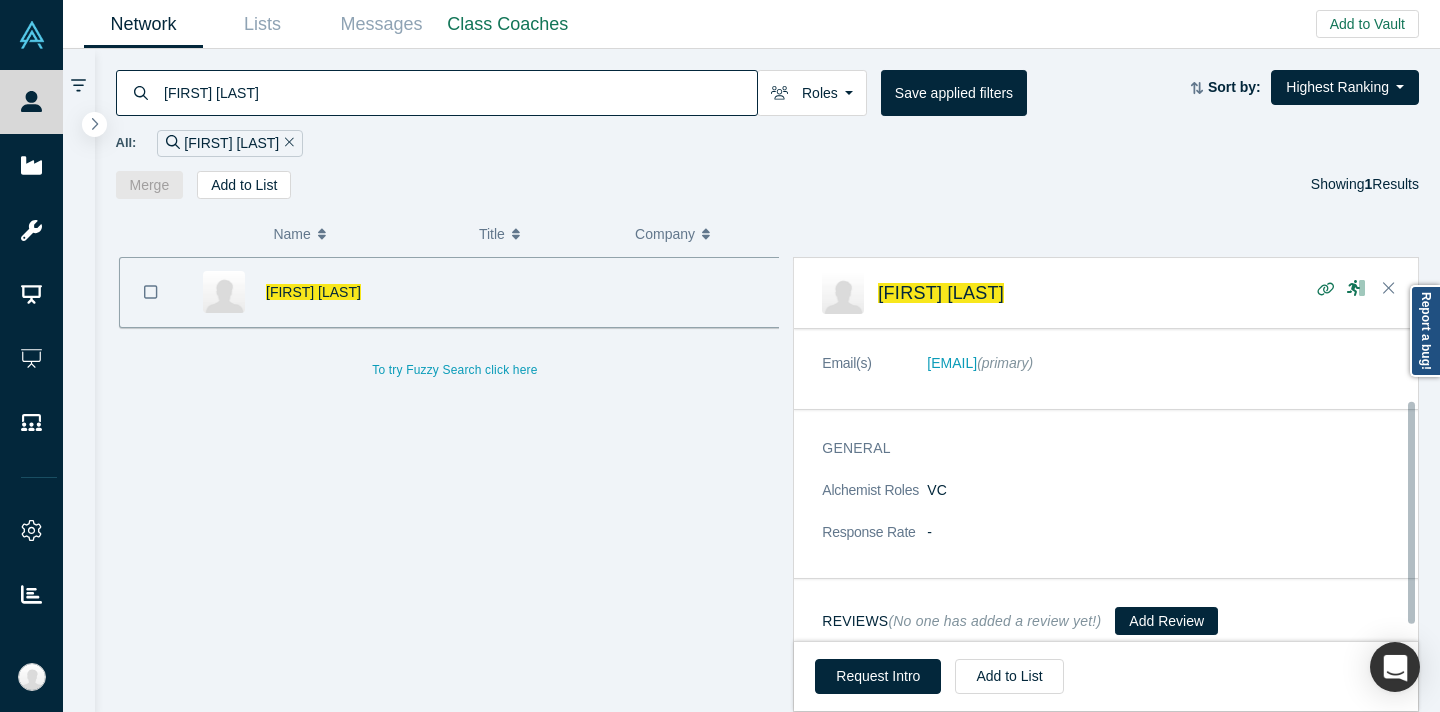 scroll, scrollTop: 0, scrollLeft: 0, axis: both 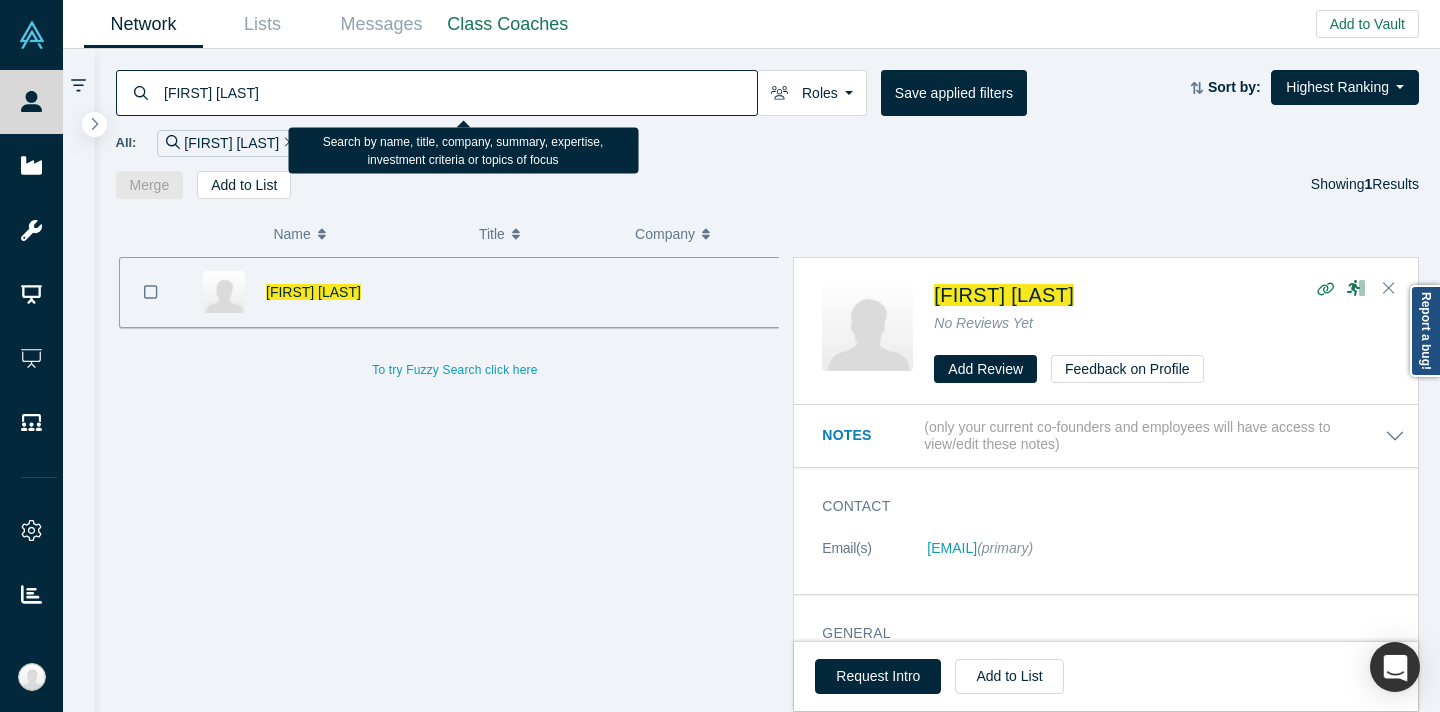 click on "[FIRST] [LAST]" at bounding box center [459, 92] 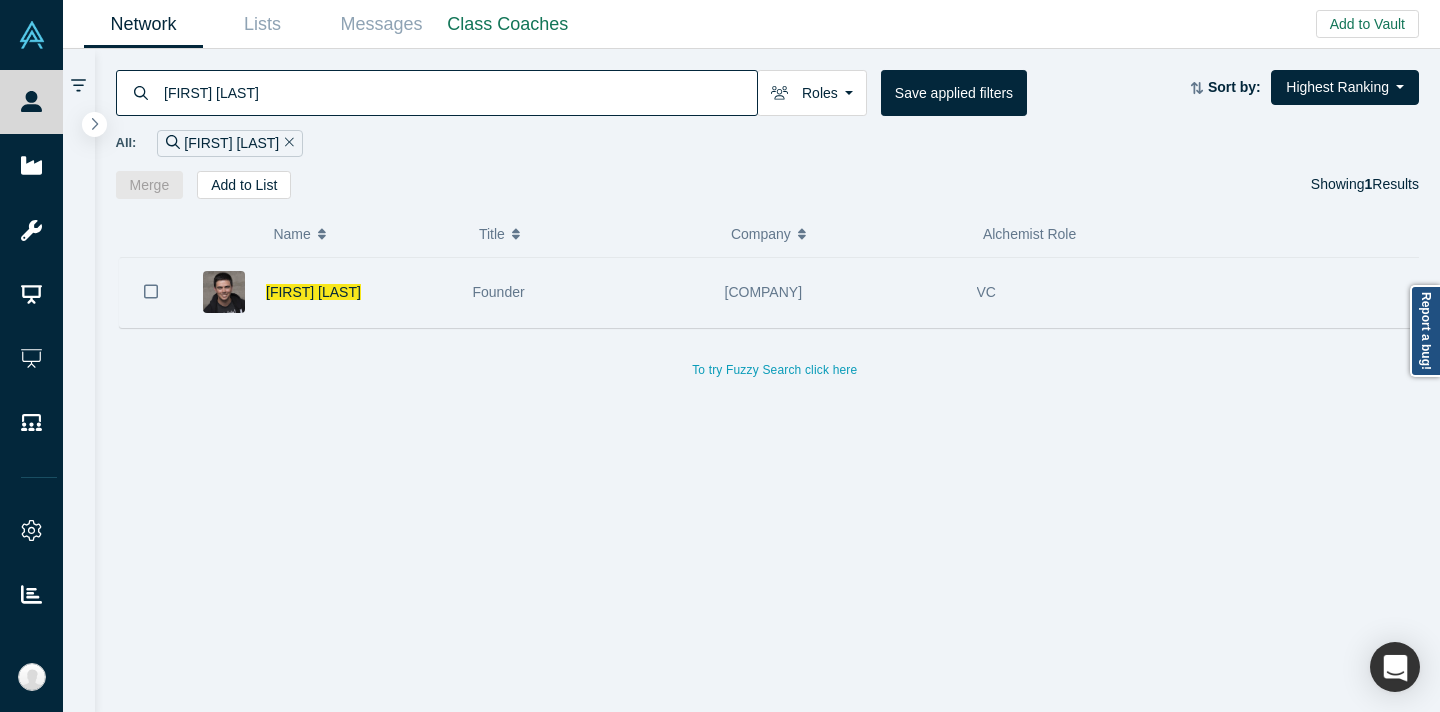 click on "Founder" at bounding box center [588, 292] 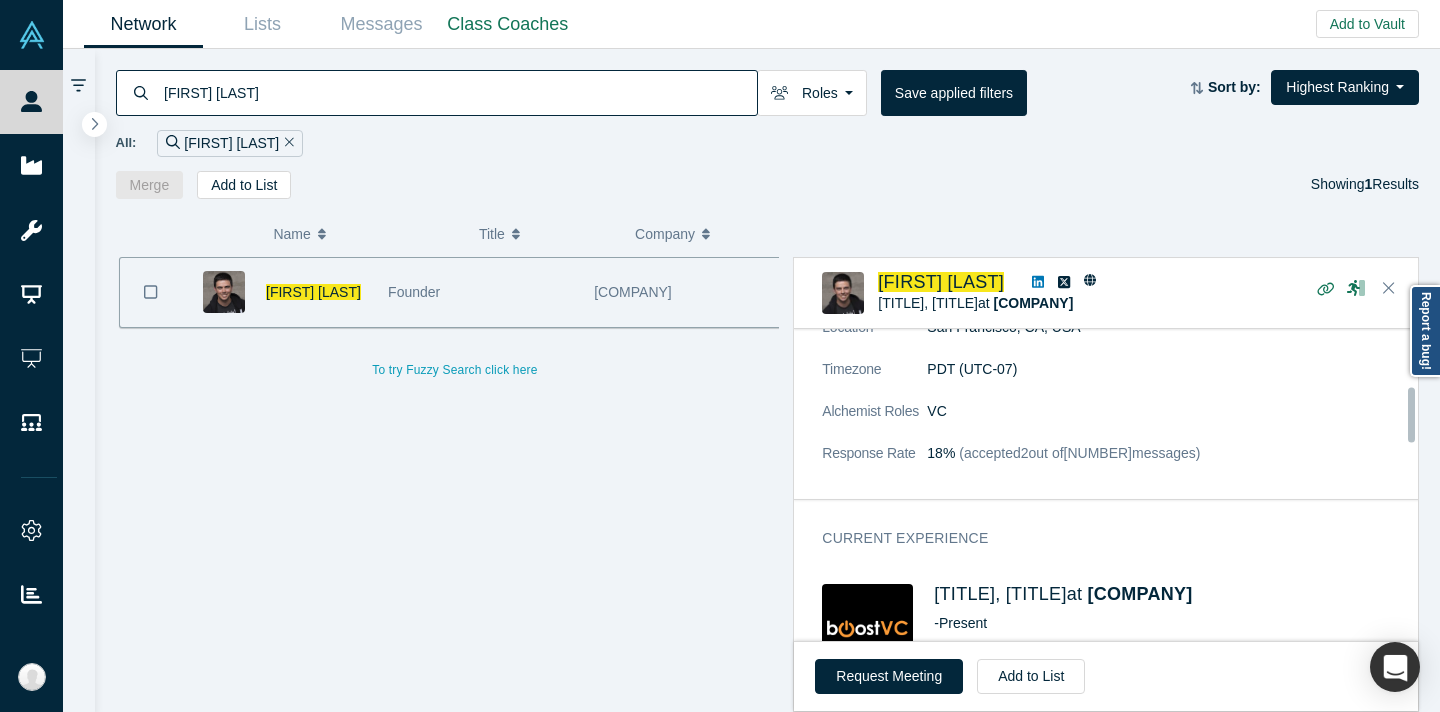scroll, scrollTop: 307, scrollLeft: 0, axis: vertical 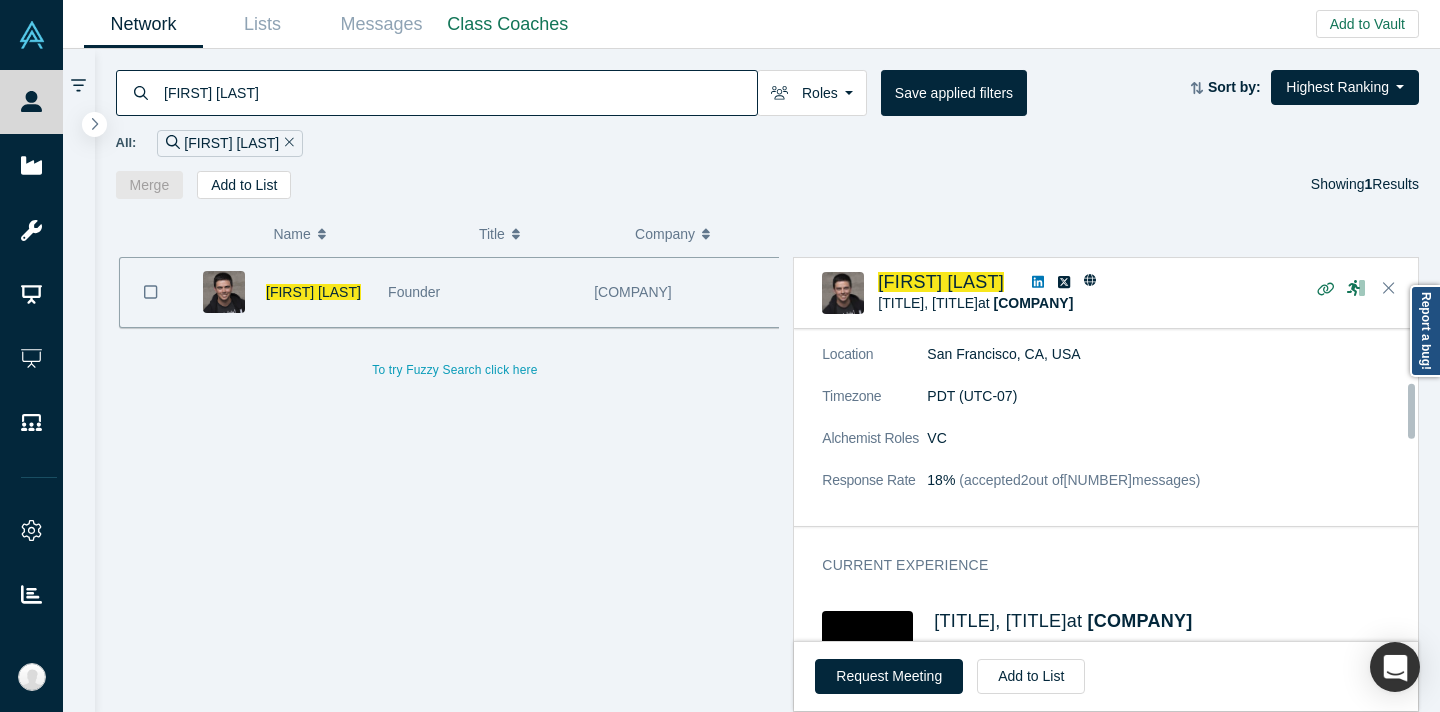 click 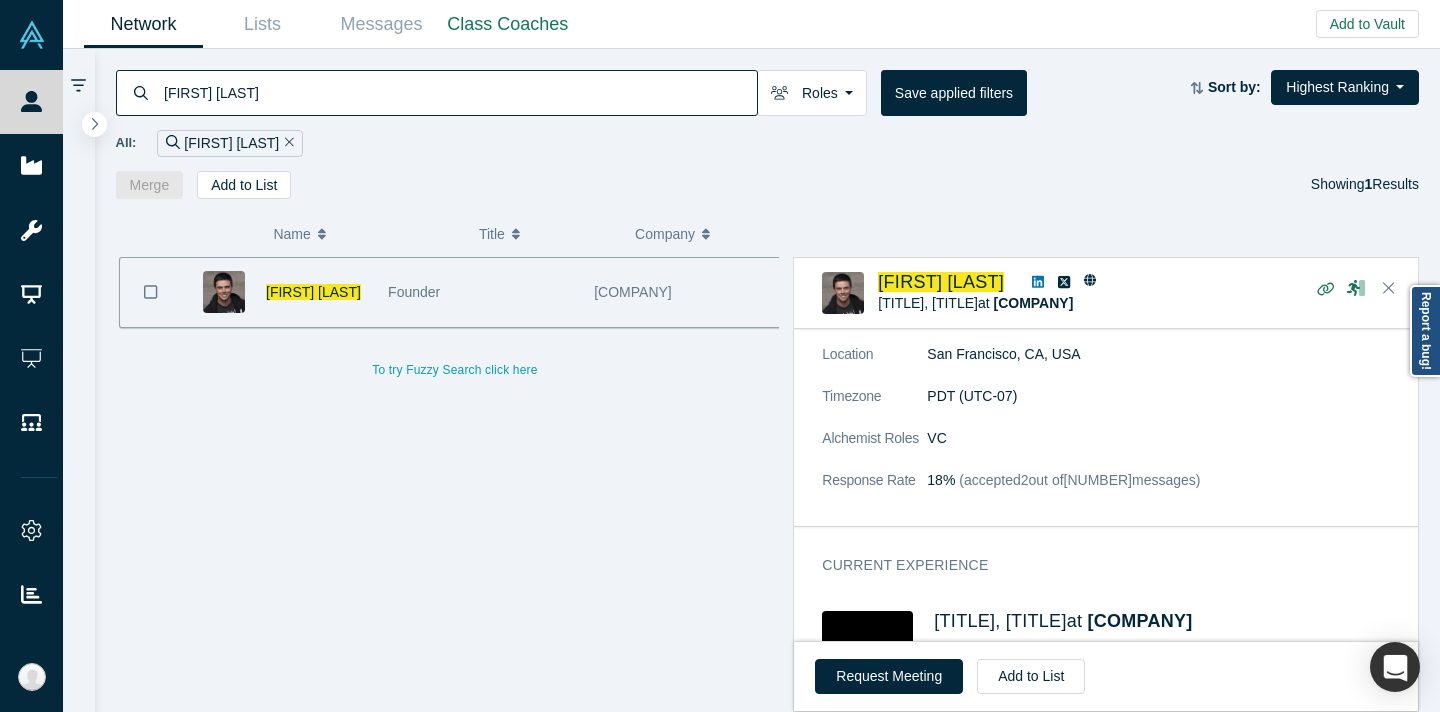 click on "[FIRST] [LAST]" at bounding box center (459, 92) 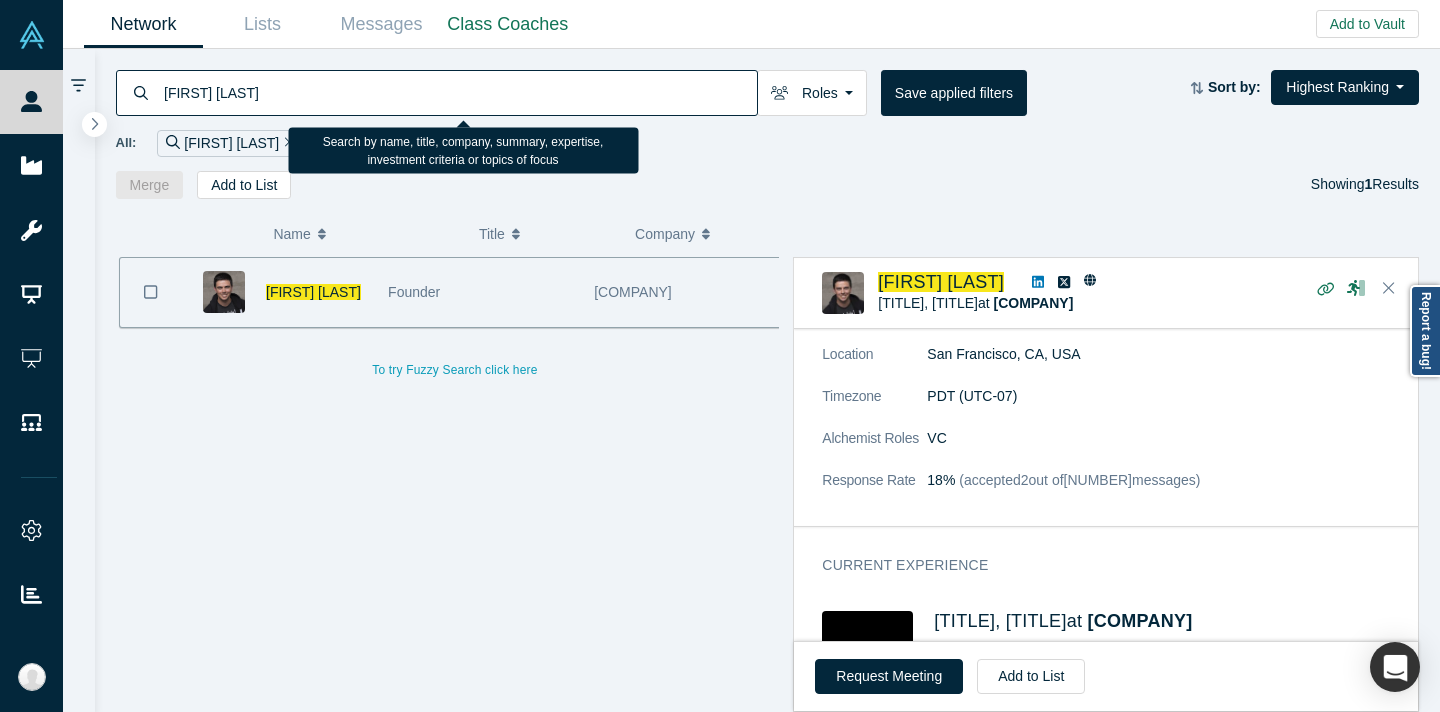 click on "[FIRST] [LAST]" at bounding box center [459, 92] 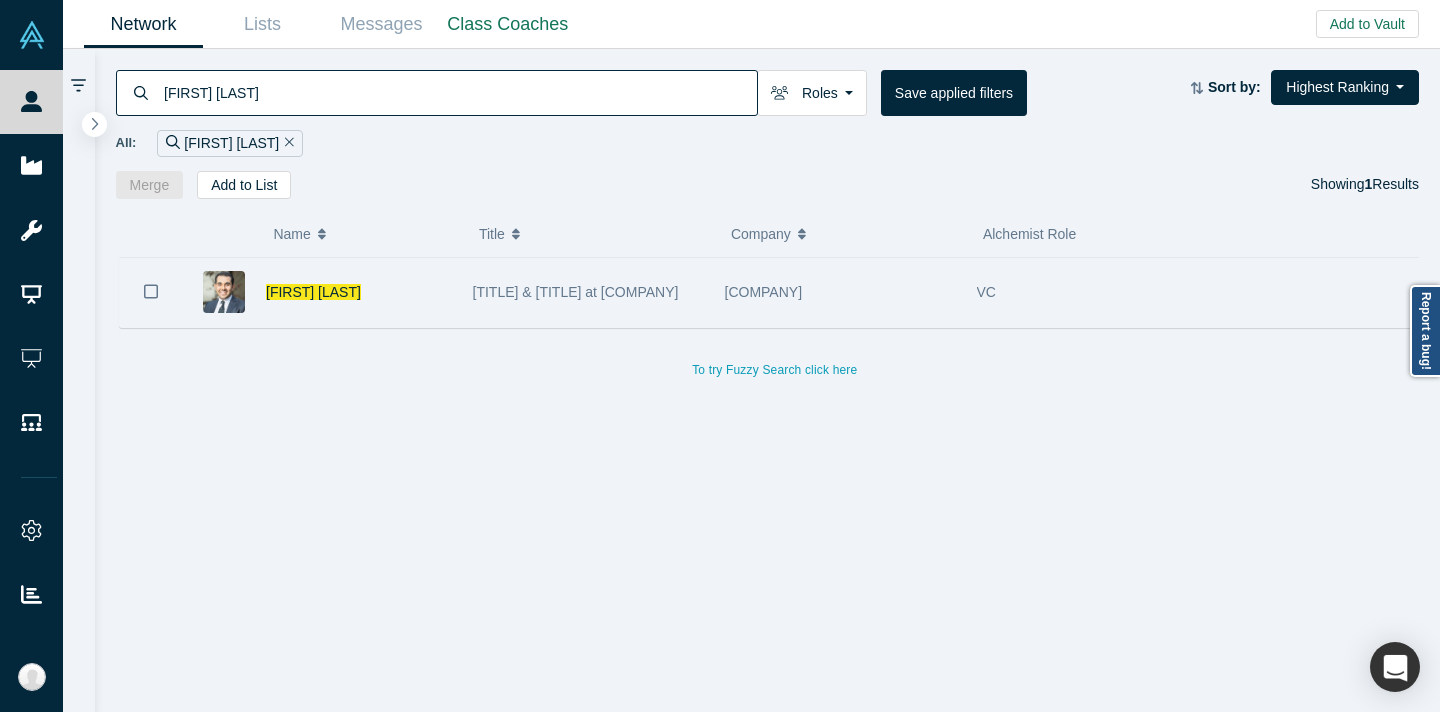 click on "[TITLE] & [TITLE] at [COMPANY]" at bounding box center (588, 292) 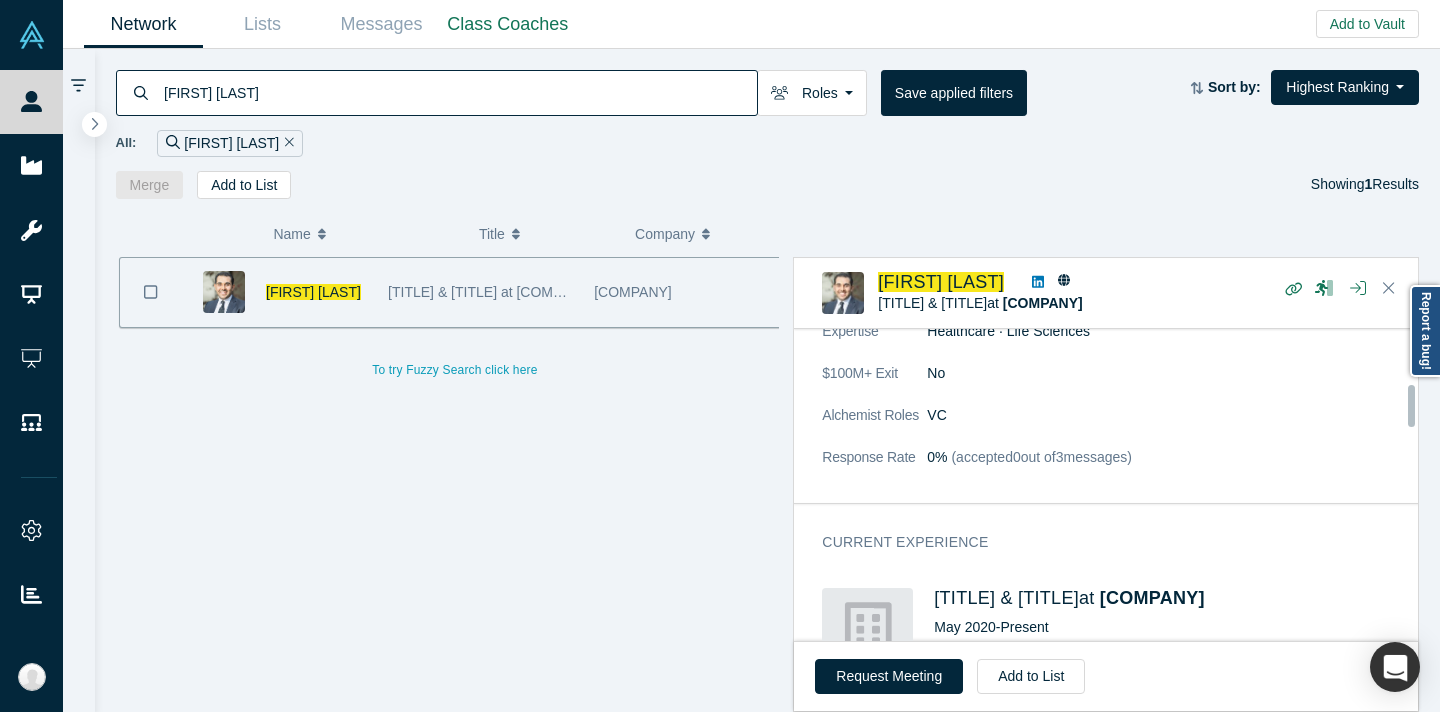 scroll, scrollTop: 403, scrollLeft: 0, axis: vertical 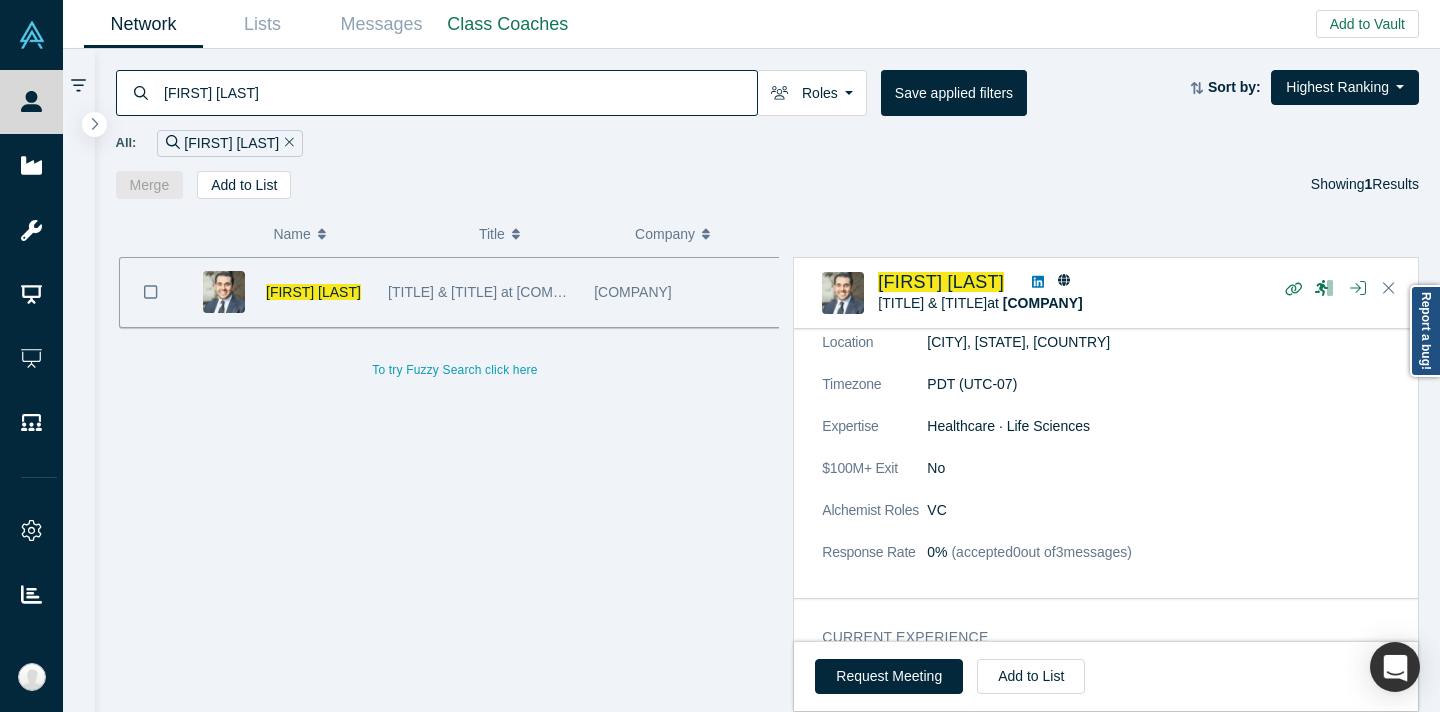 click on "[FIRST] [LAST]" at bounding box center (459, 92) 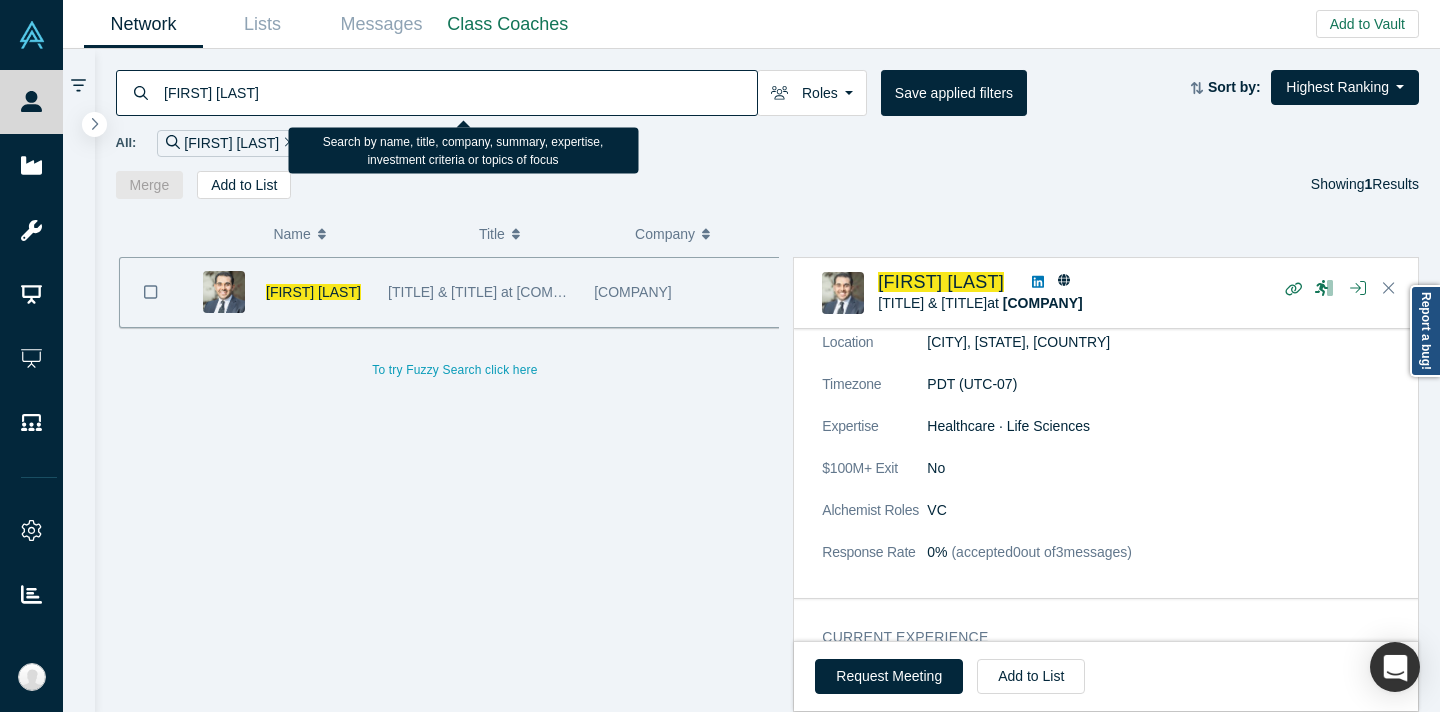 click on "[FIRST] [LAST]" at bounding box center [459, 92] 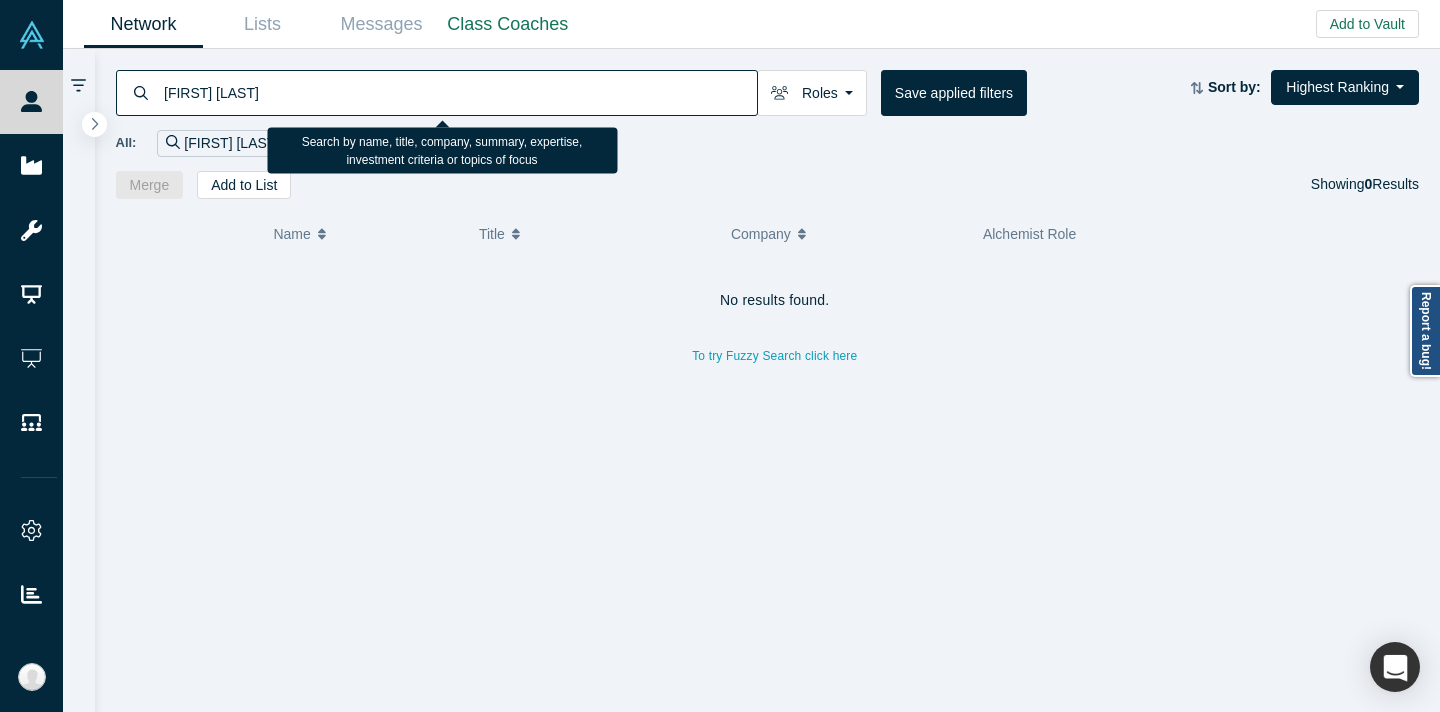 drag, startPoint x: 217, startPoint y: 92, endPoint x: 199, endPoint y: 85, distance: 19.313208 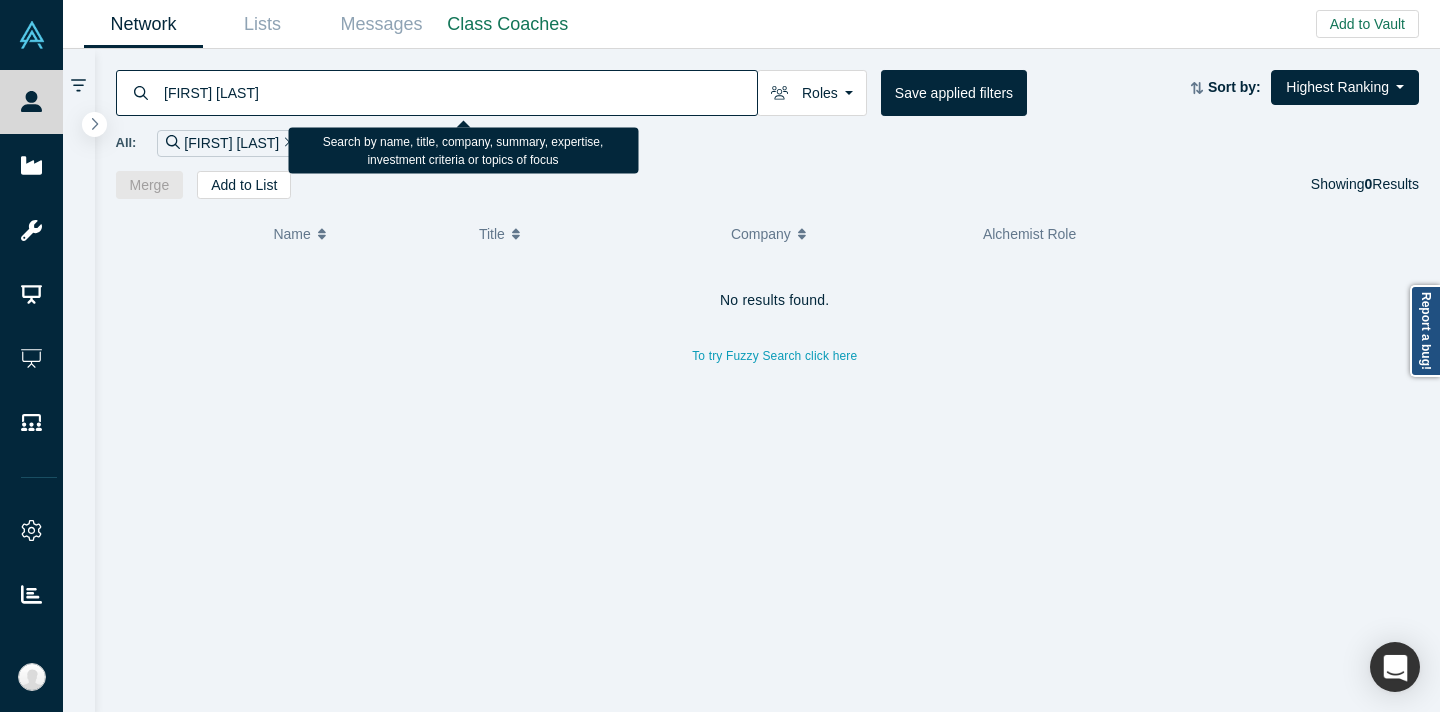 drag, startPoint x: 197, startPoint y: 97, endPoint x: 110, endPoint y: 85, distance: 87.823685 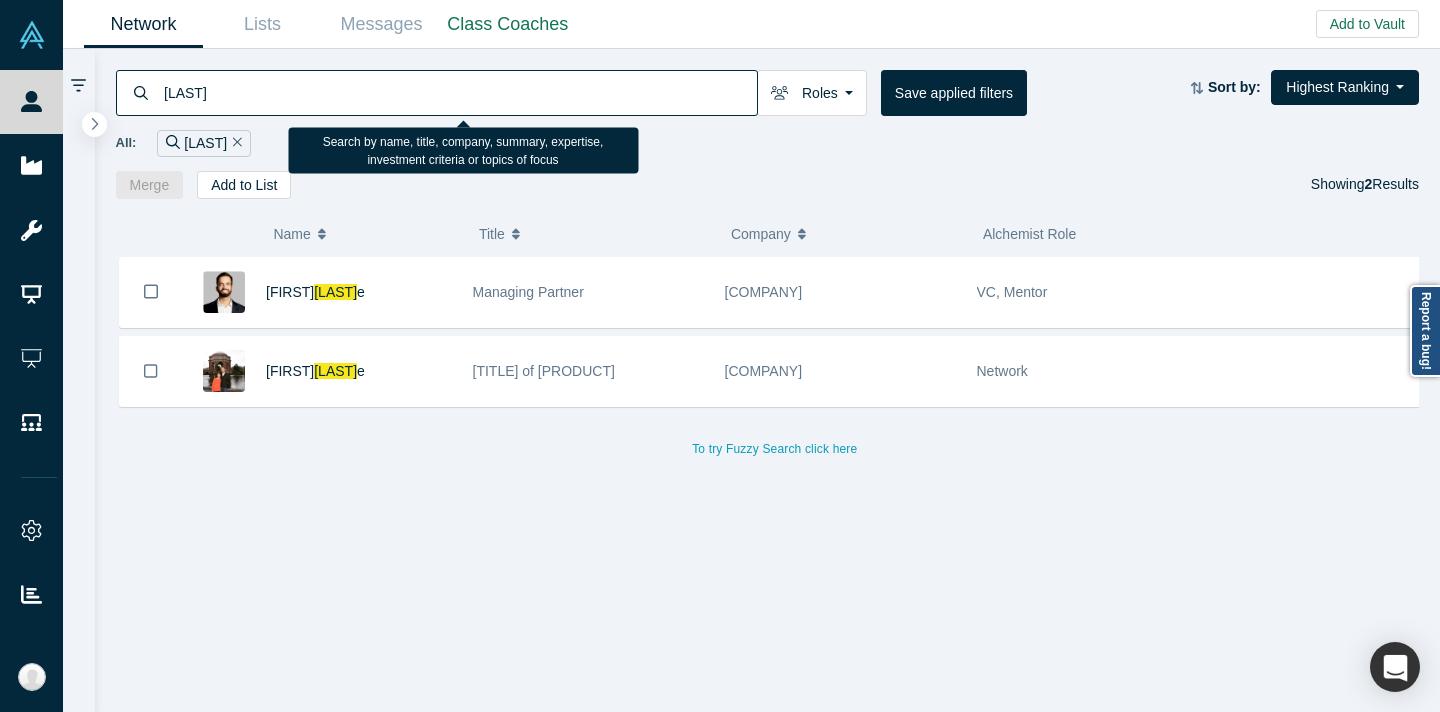click on "[LAST]" at bounding box center (459, 92) 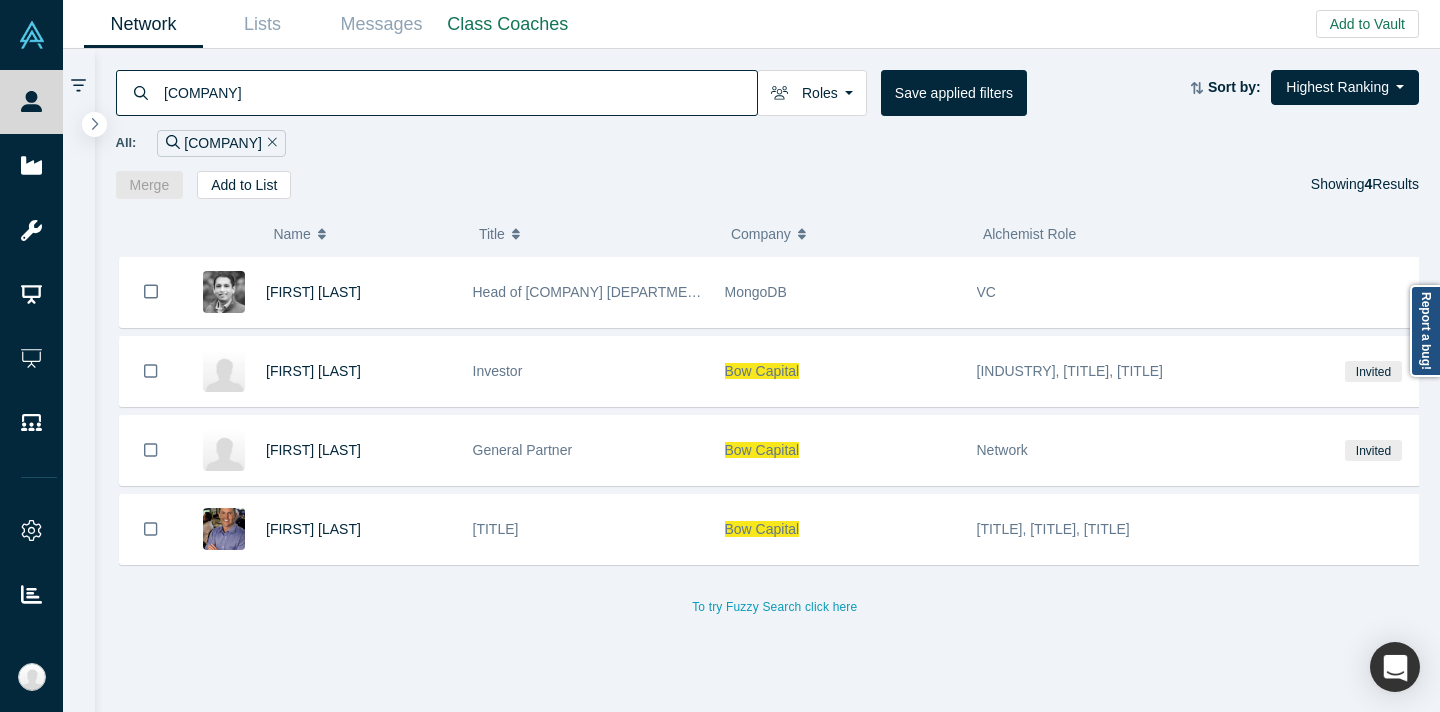 click on "Roles Founders Faculty Mentors Alumni Mentor Angels VCs Corporate Innovator Service Providers Press Limited Partner Channel Partner Industry Analyst Customer Lecturer Consultant Acquirer Strategic Investor Partner Network Admin Save applied filters Sort by: Highest Ranking Recommended Highest Ranking Highest Responsiveness Most Recent Updates Lowest Ranking Lowest Responsiveness All:   [COMPANY] Merge Add to List Showing  4  Results" at bounding box center (768, 124) 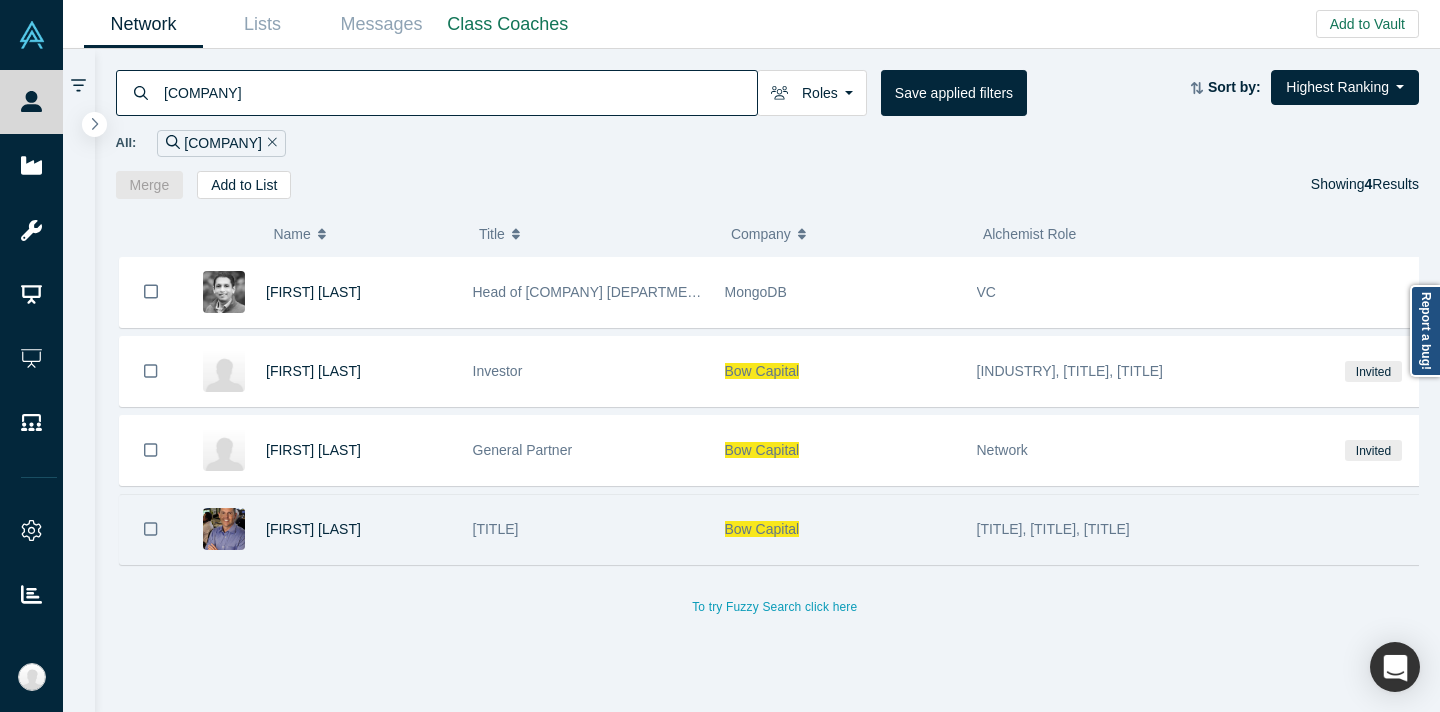 click on "[FIRST] [LAST]" at bounding box center [359, 529] 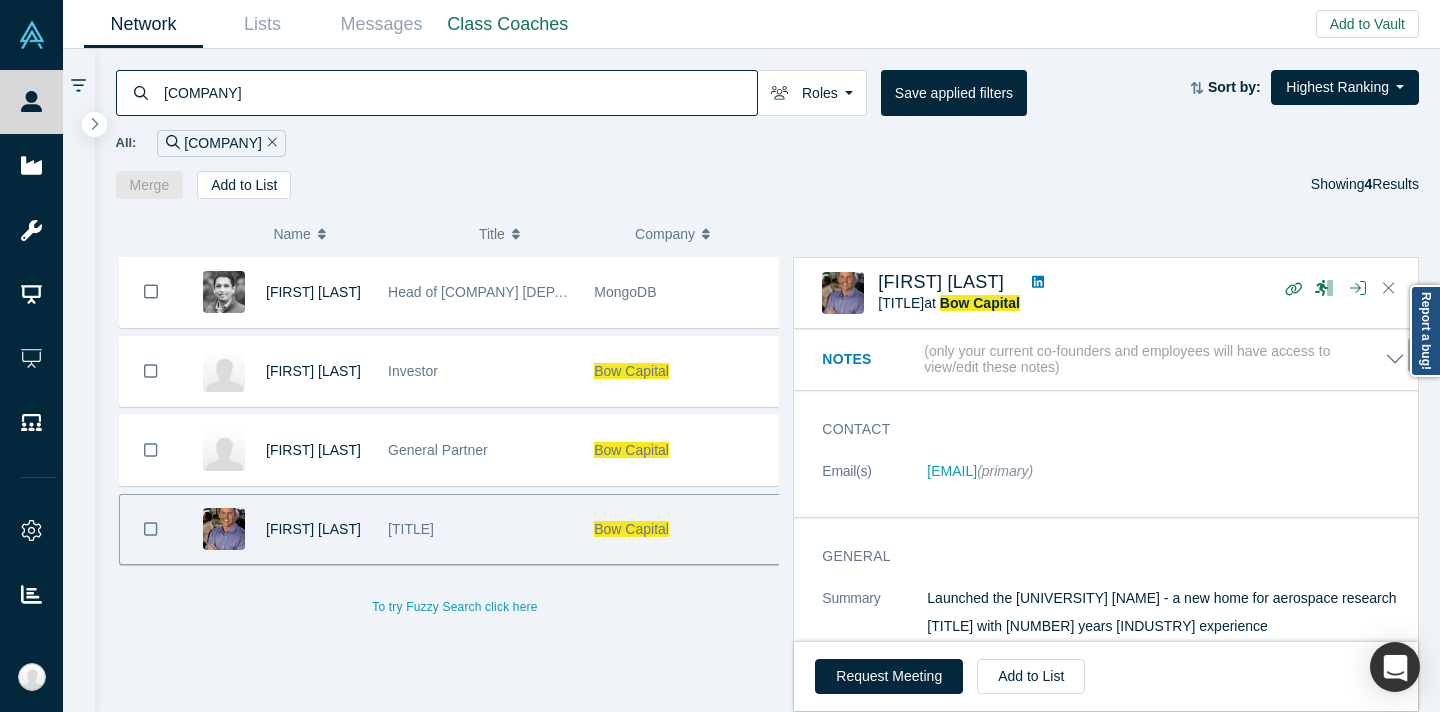 scroll, scrollTop: 183, scrollLeft: 0, axis: vertical 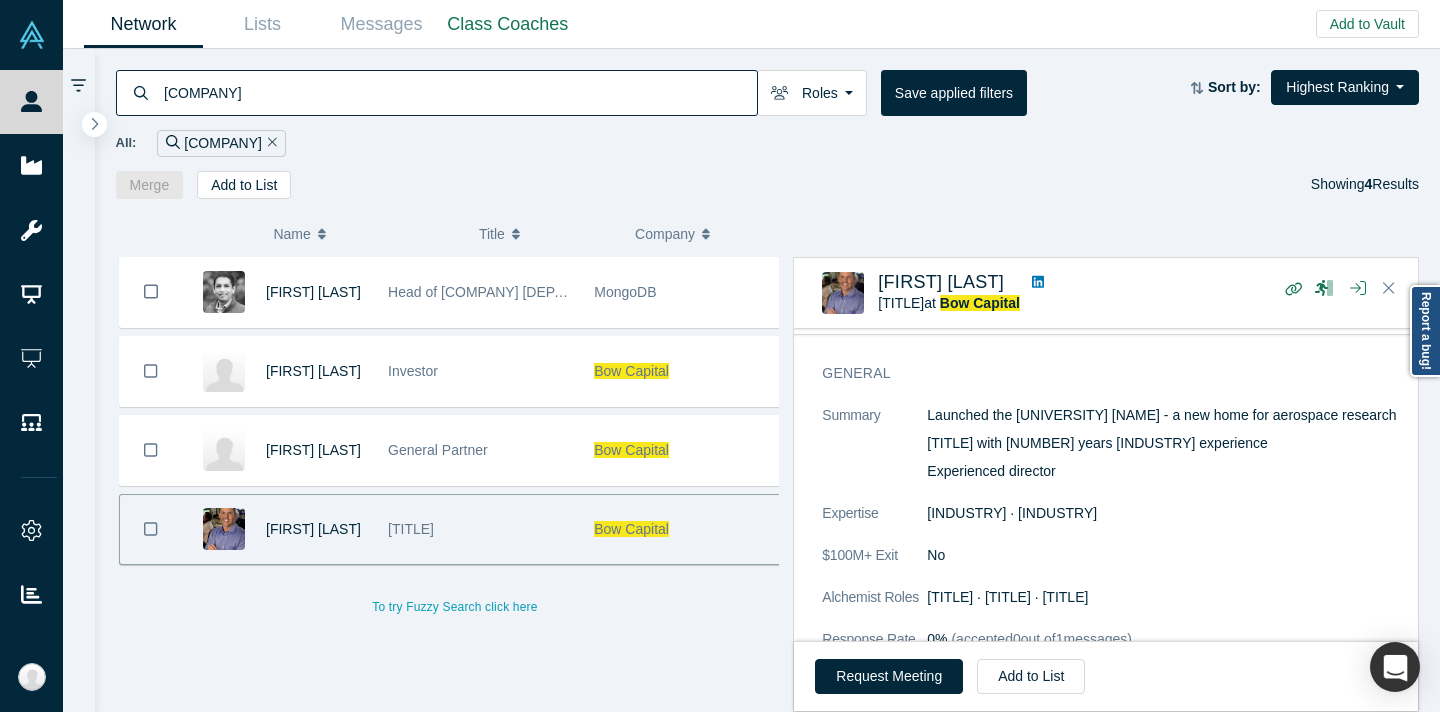 click on "[COMPANY]" at bounding box center (459, 92) 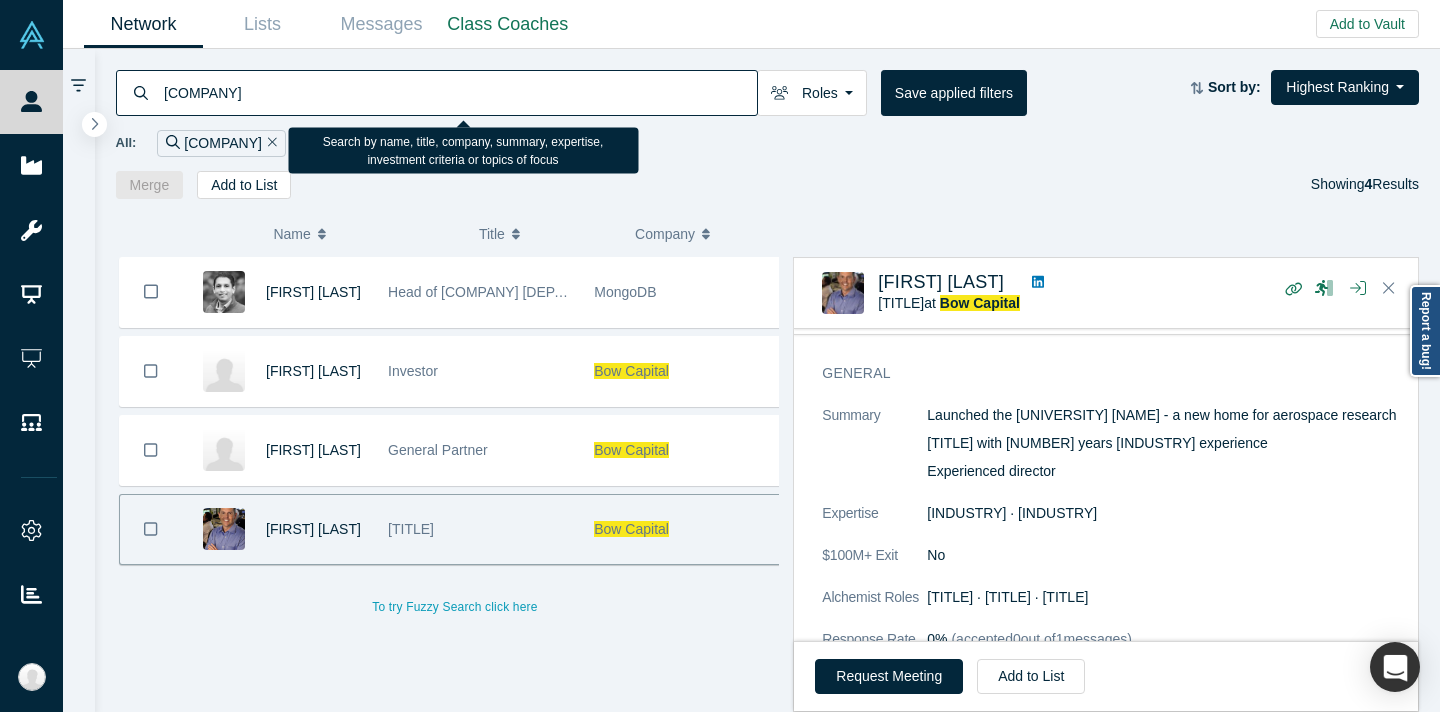 click on "[COMPANY]" at bounding box center (459, 92) 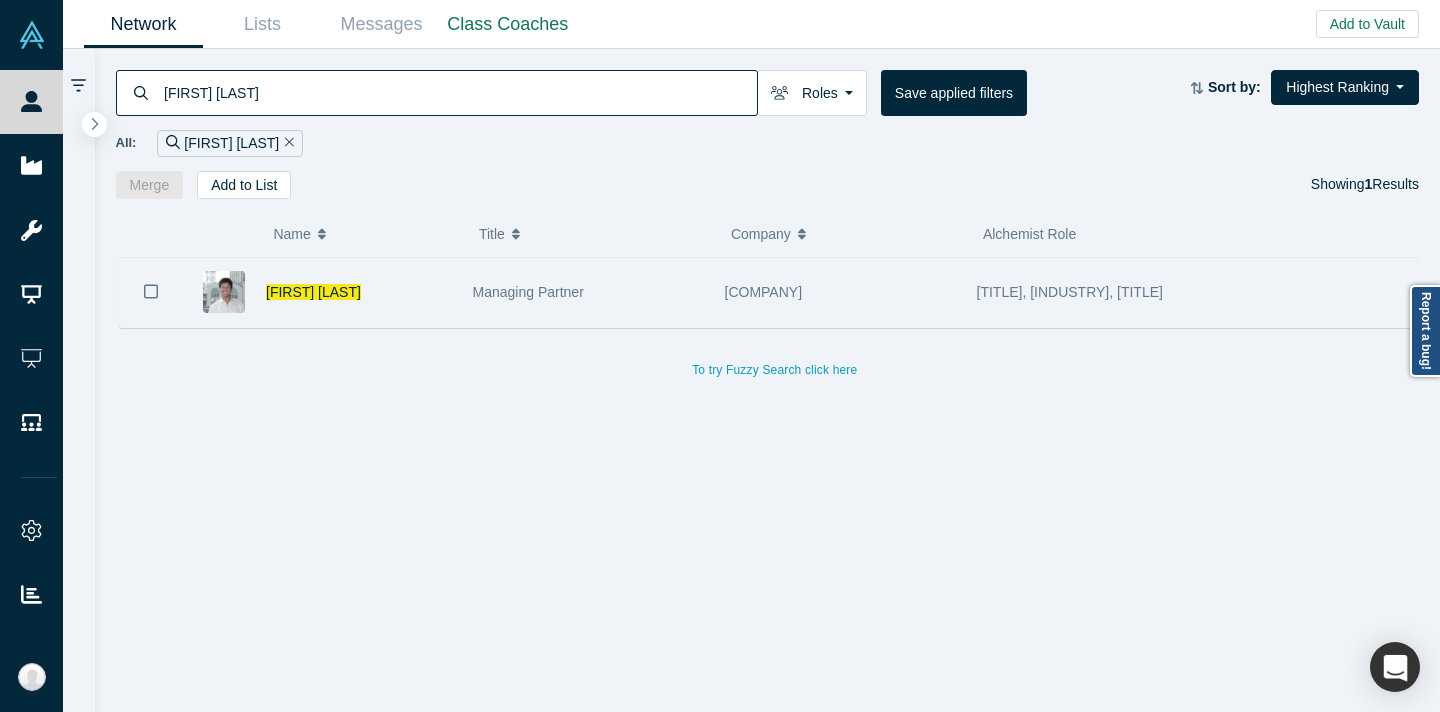 click on "Managing Partner" at bounding box center (588, 292) 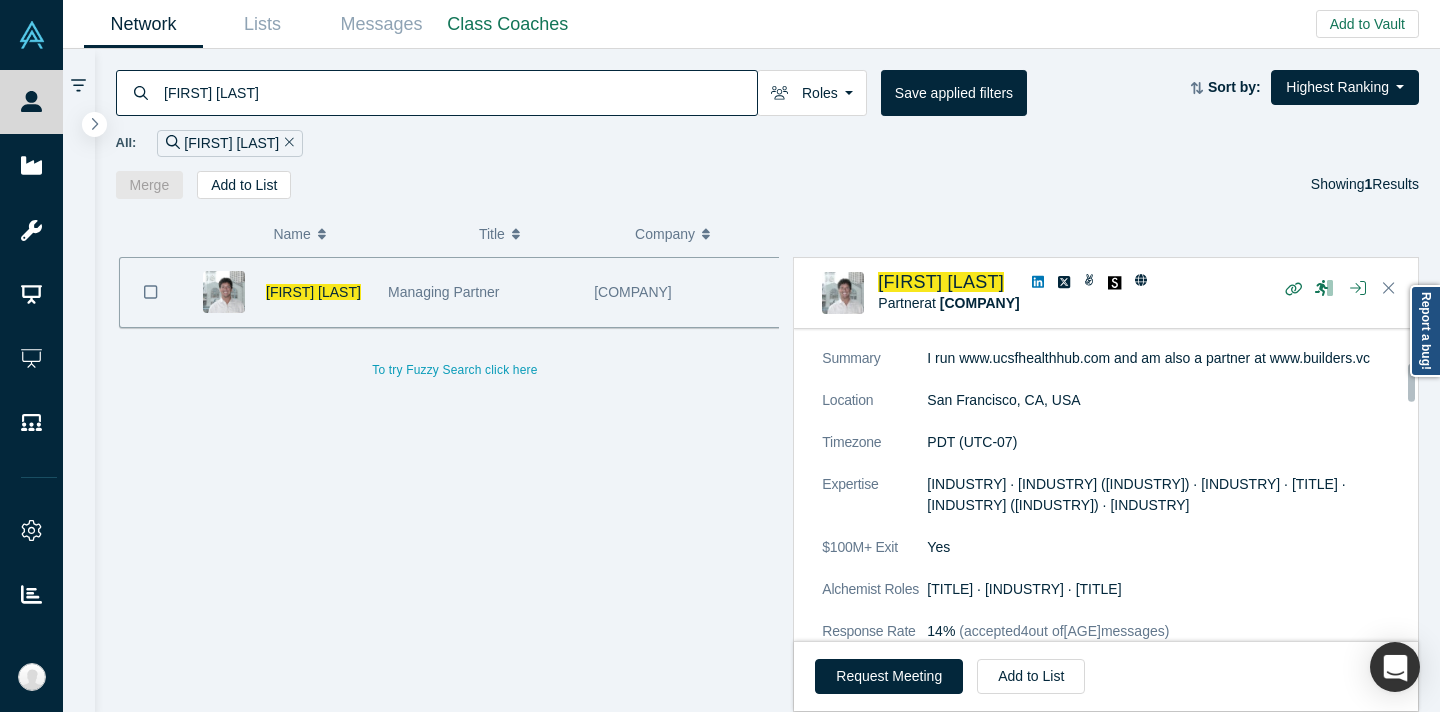 scroll, scrollTop: 274, scrollLeft: 0, axis: vertical 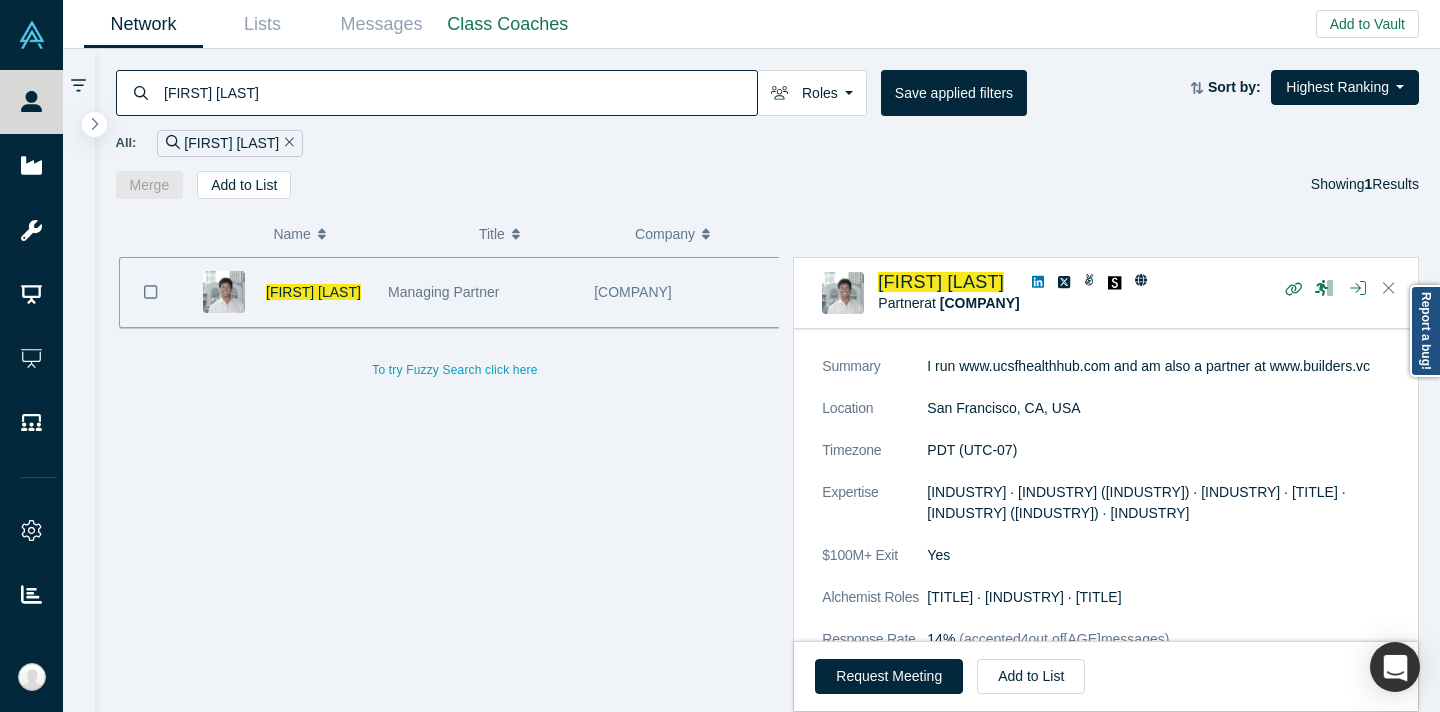 click on "[FIRST] [LAST]" at bounding box center (459, 92) 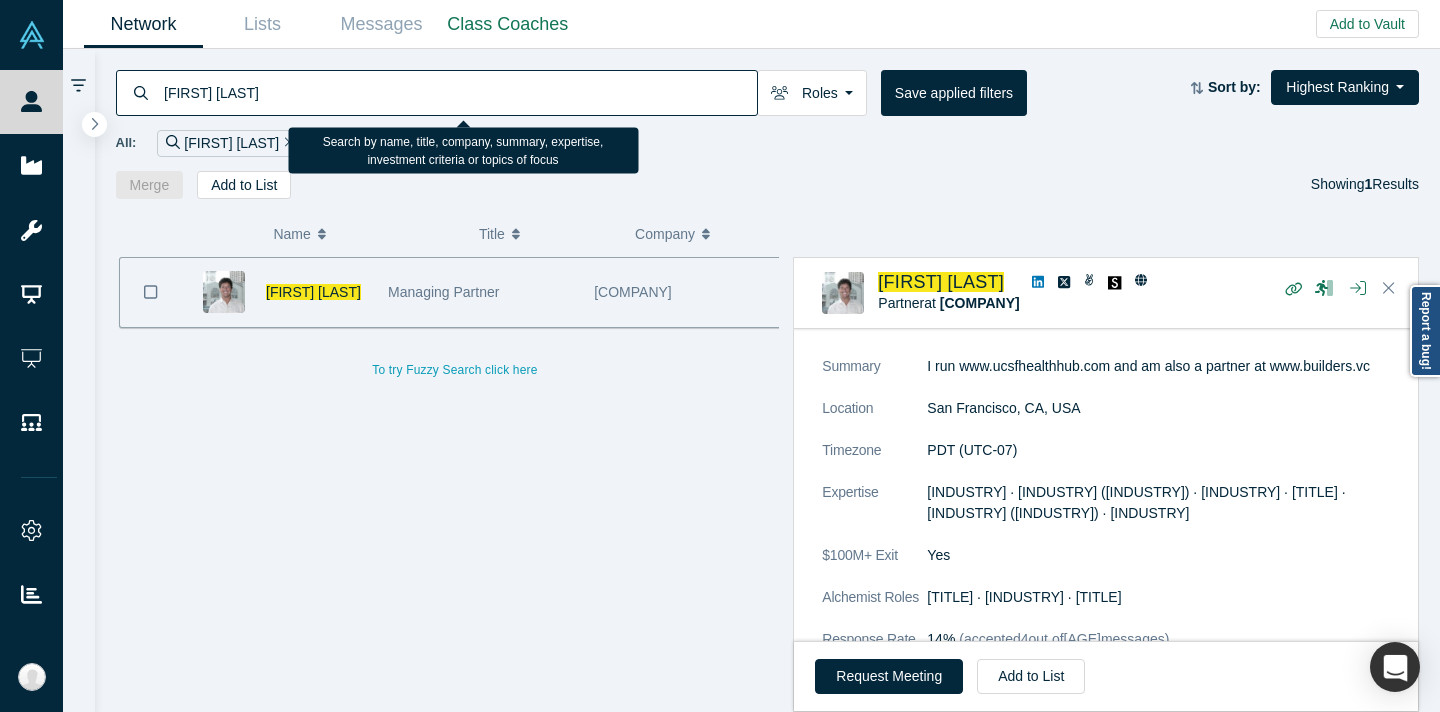 click on "[FIRST] [LAST]" at bounding box center [459, 92] 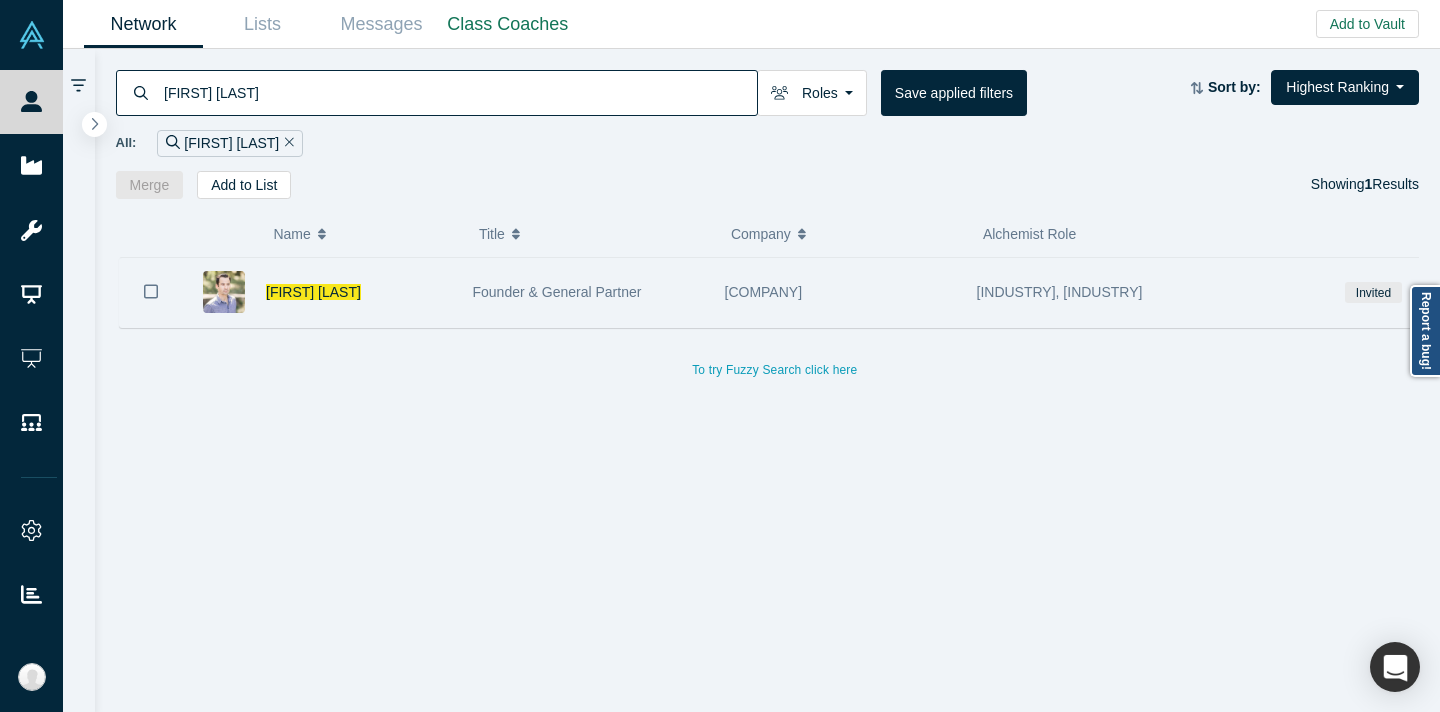 type on "[FIRST] [LAST]" 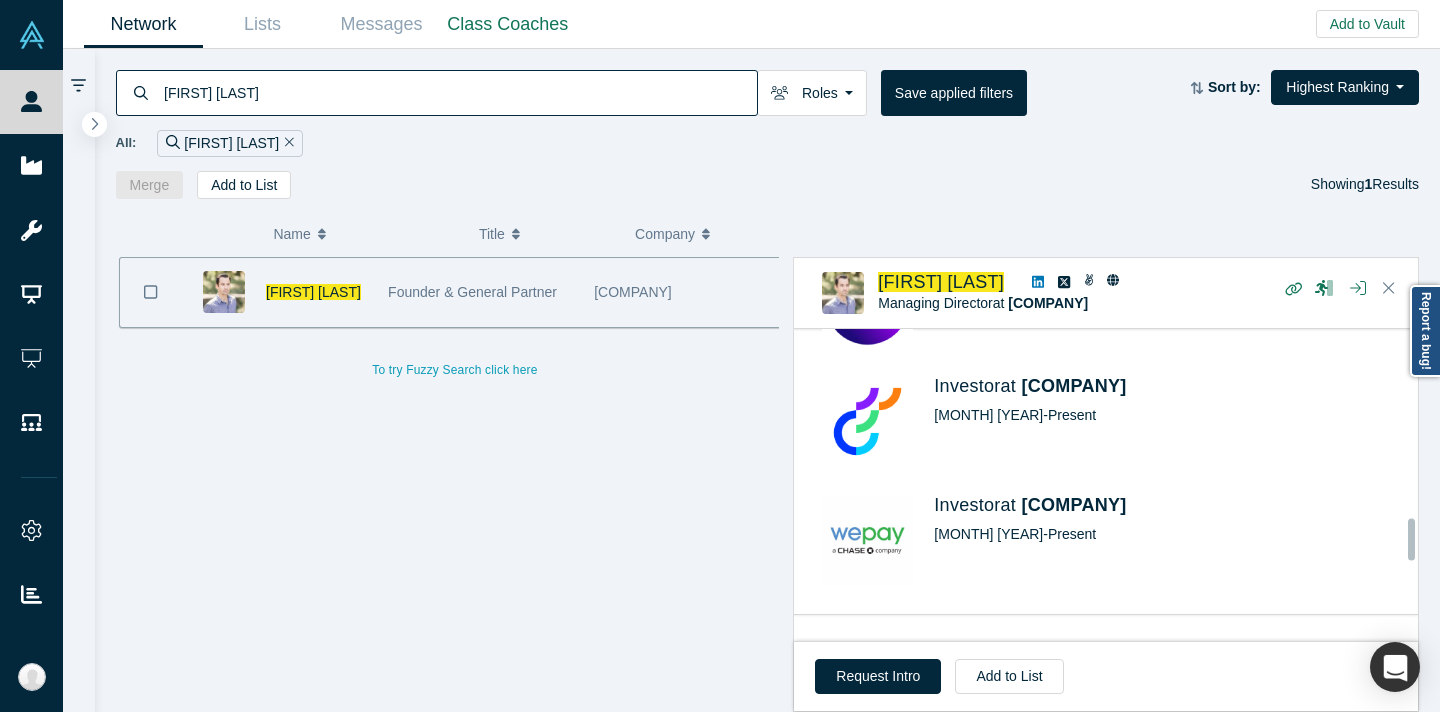 scroll, scrollTop: 1790, scrollLeft: 0, axis: vertical 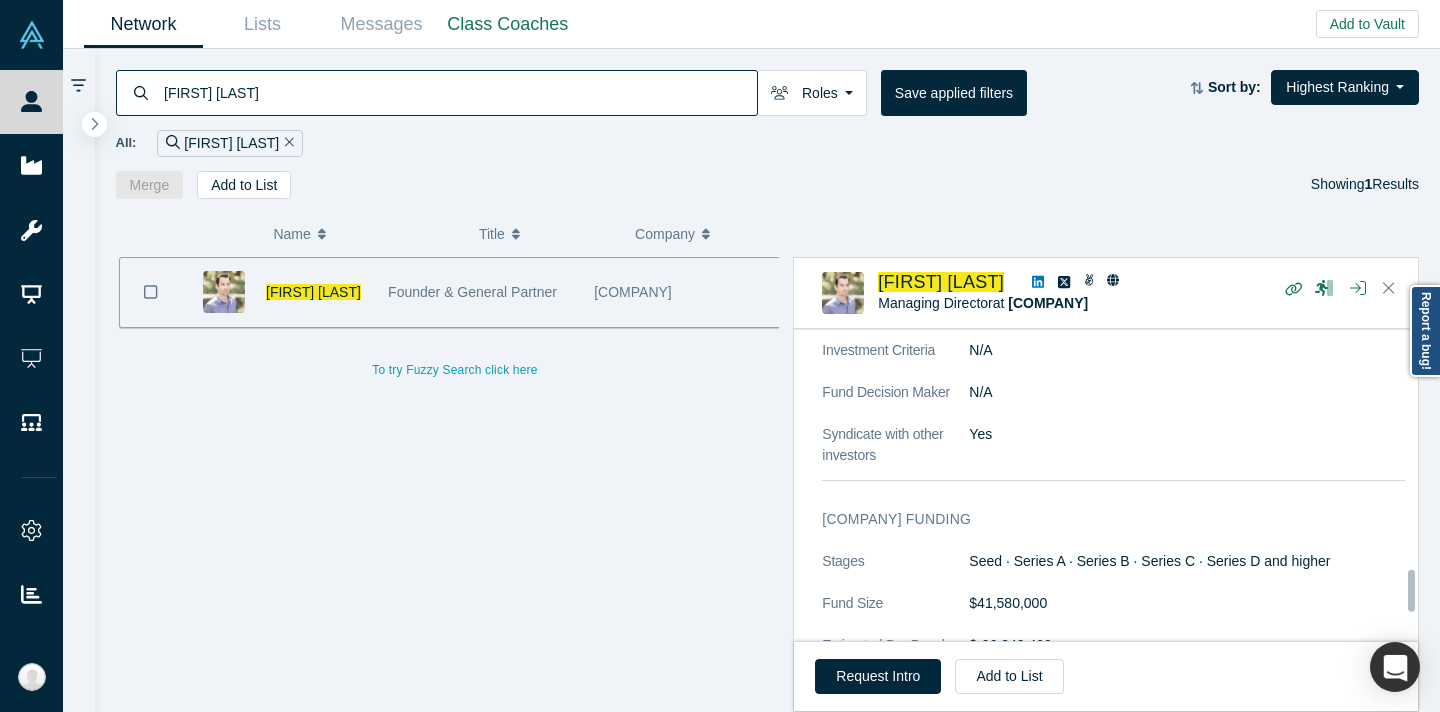 click 